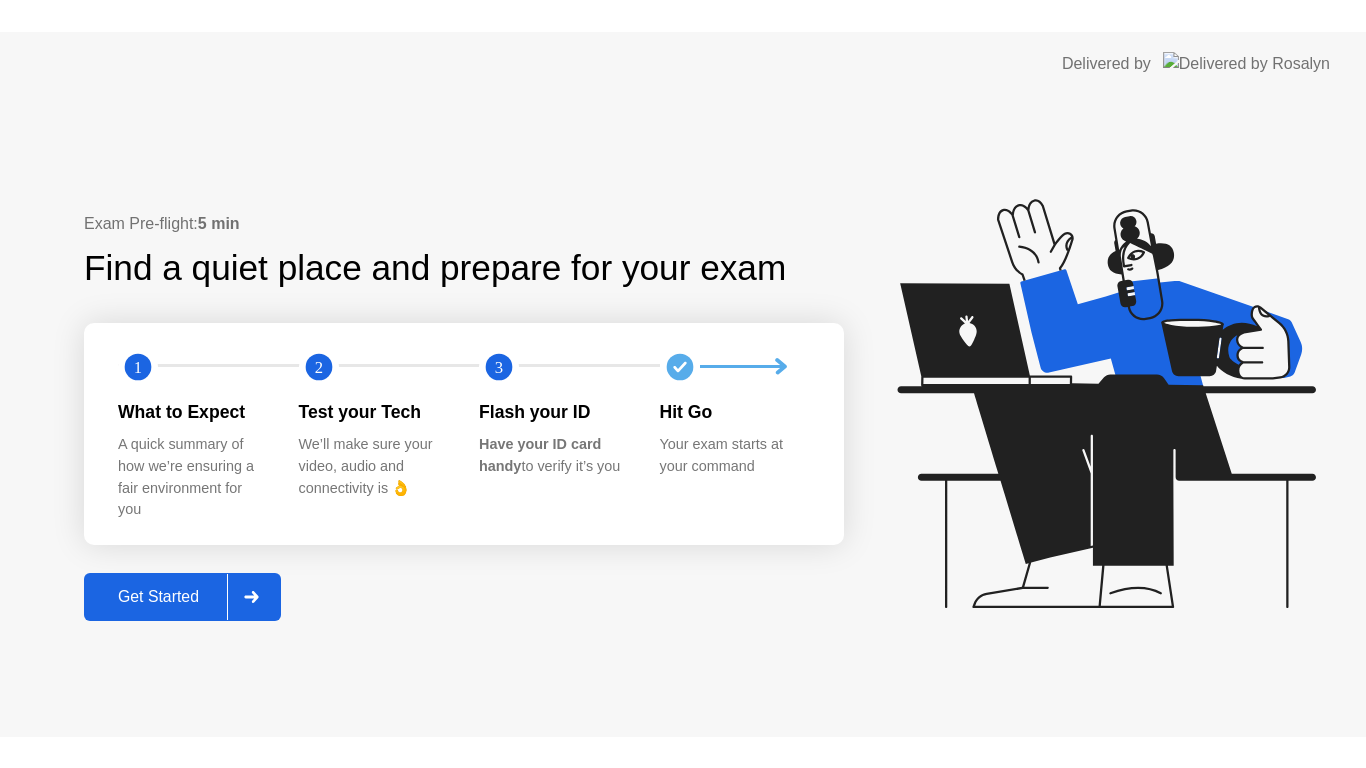 scroll, scrollTop: 0, scrollLeft: 0, axis: both 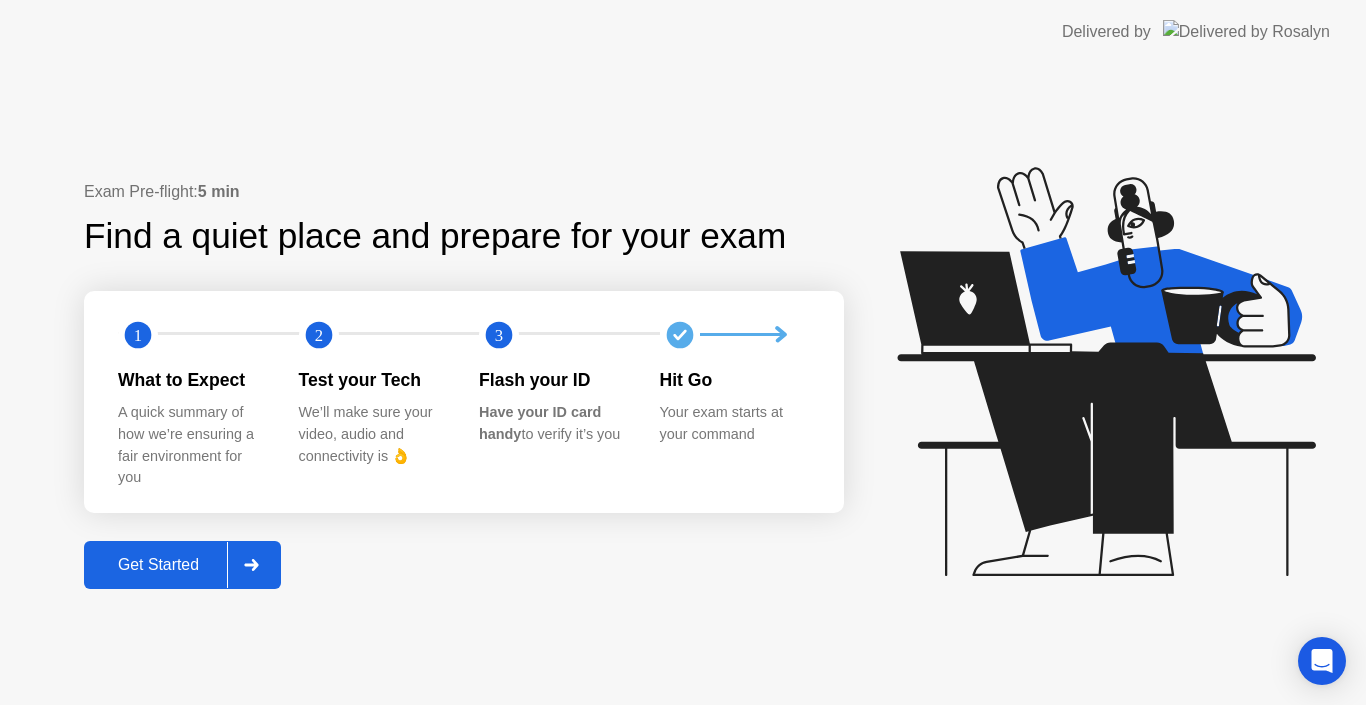click on "Get Started" 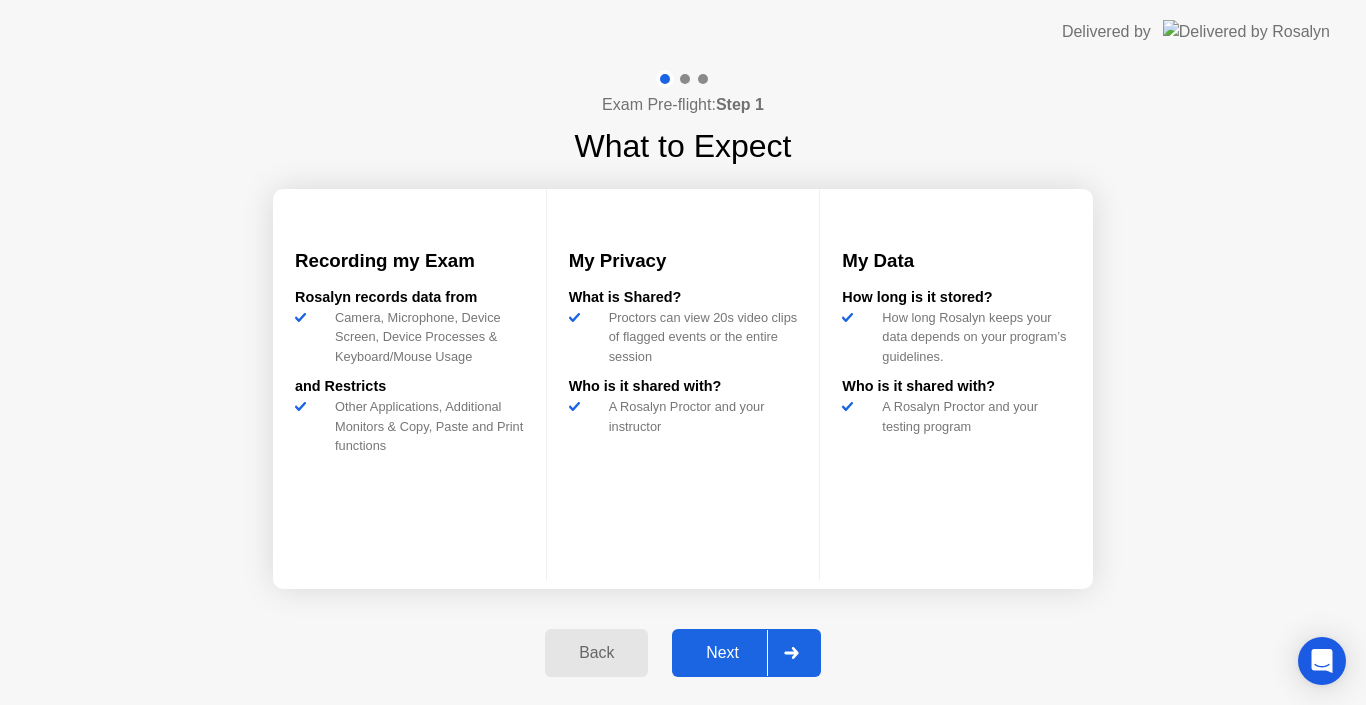 click on "Next" 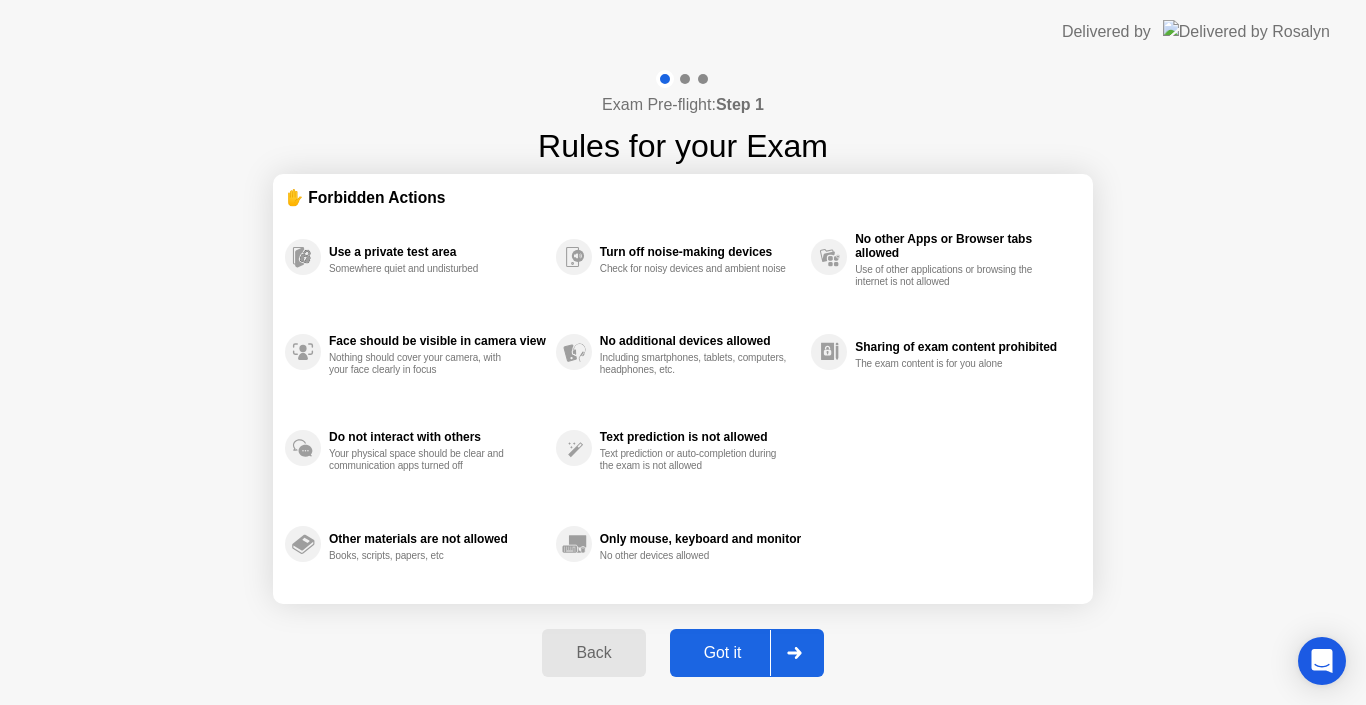 click on "Got it" 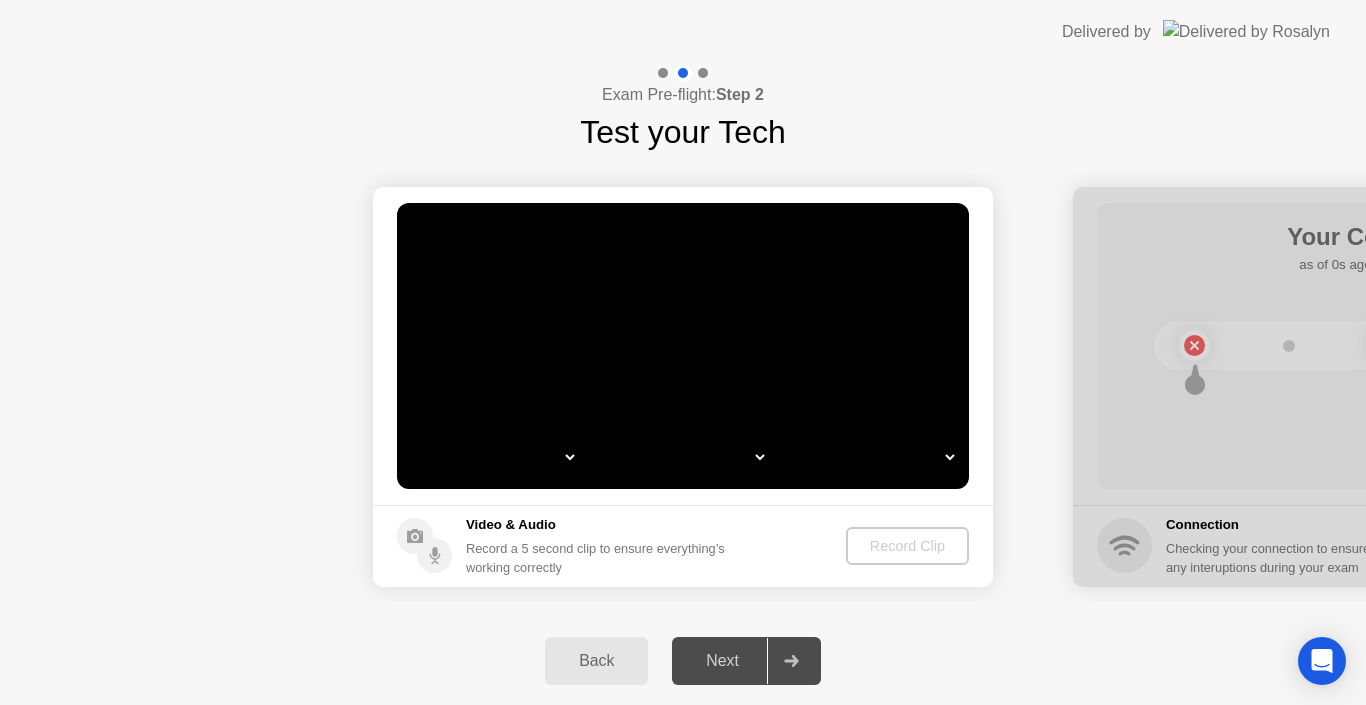 select on "**********" 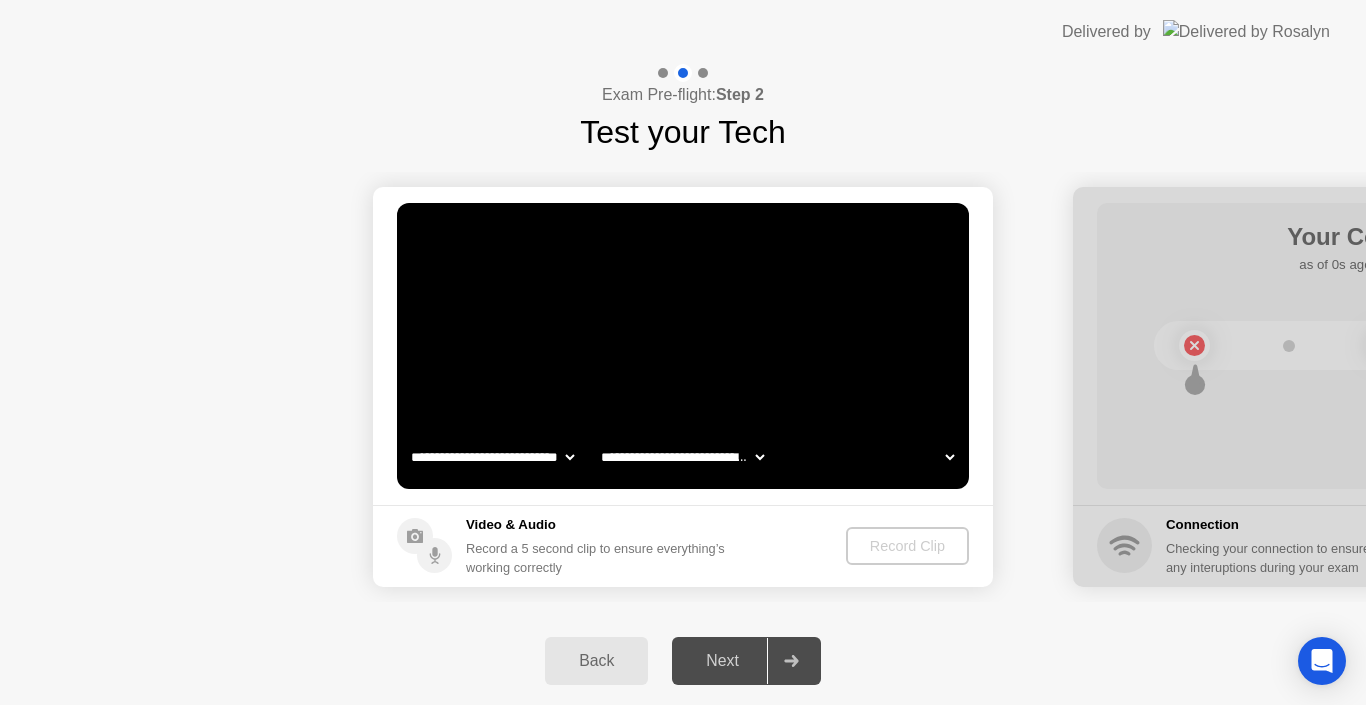 select on "*******" 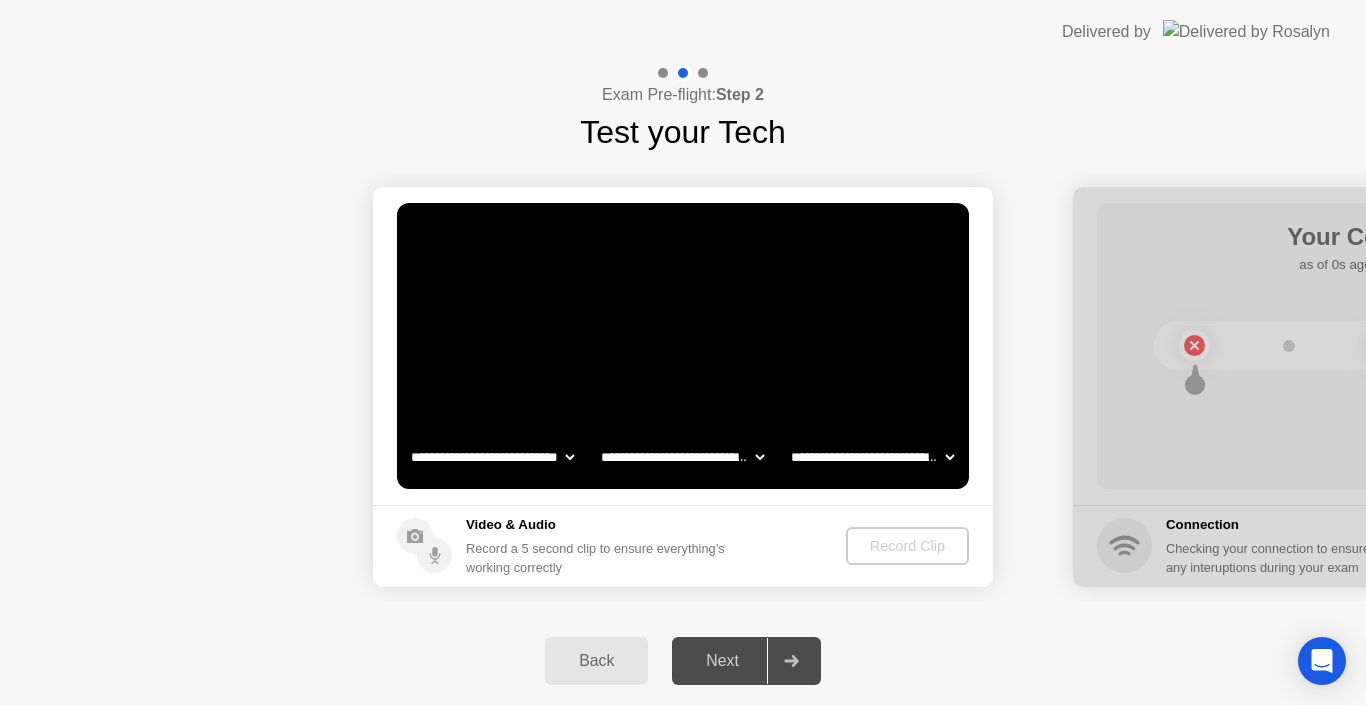 click 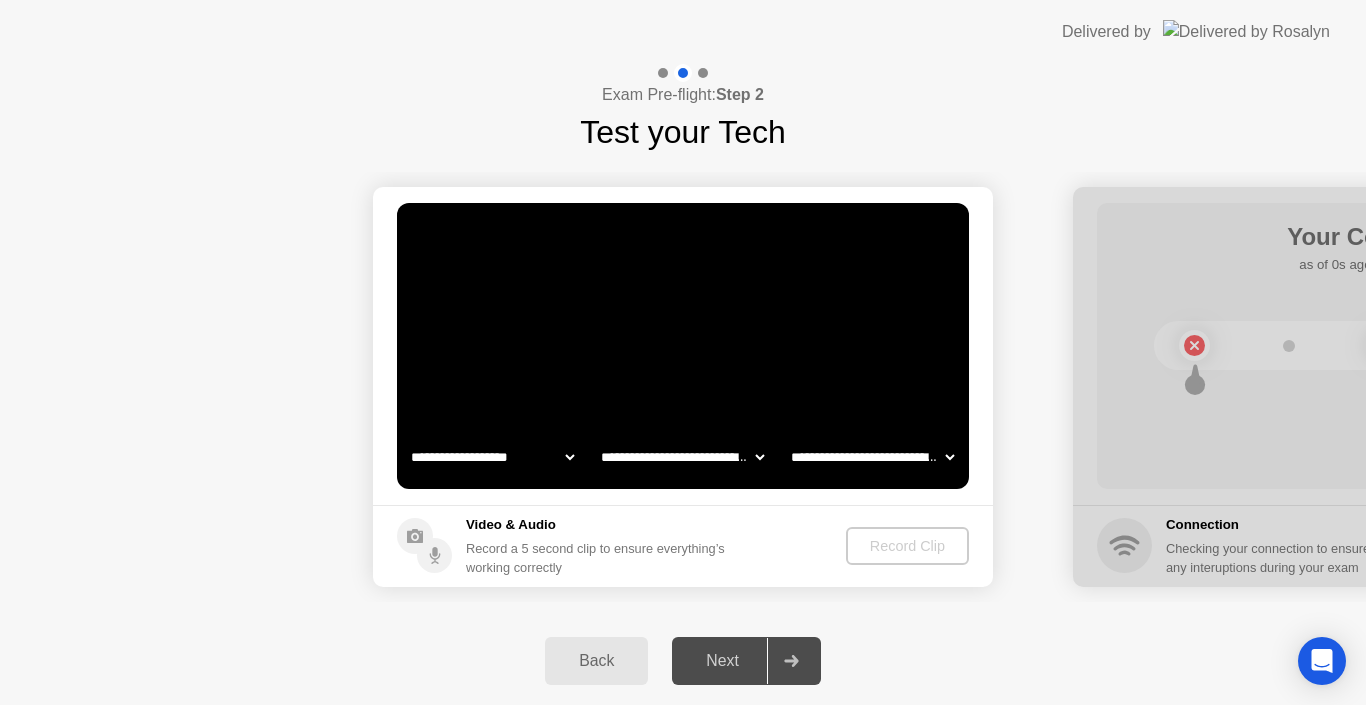 click on "**********" 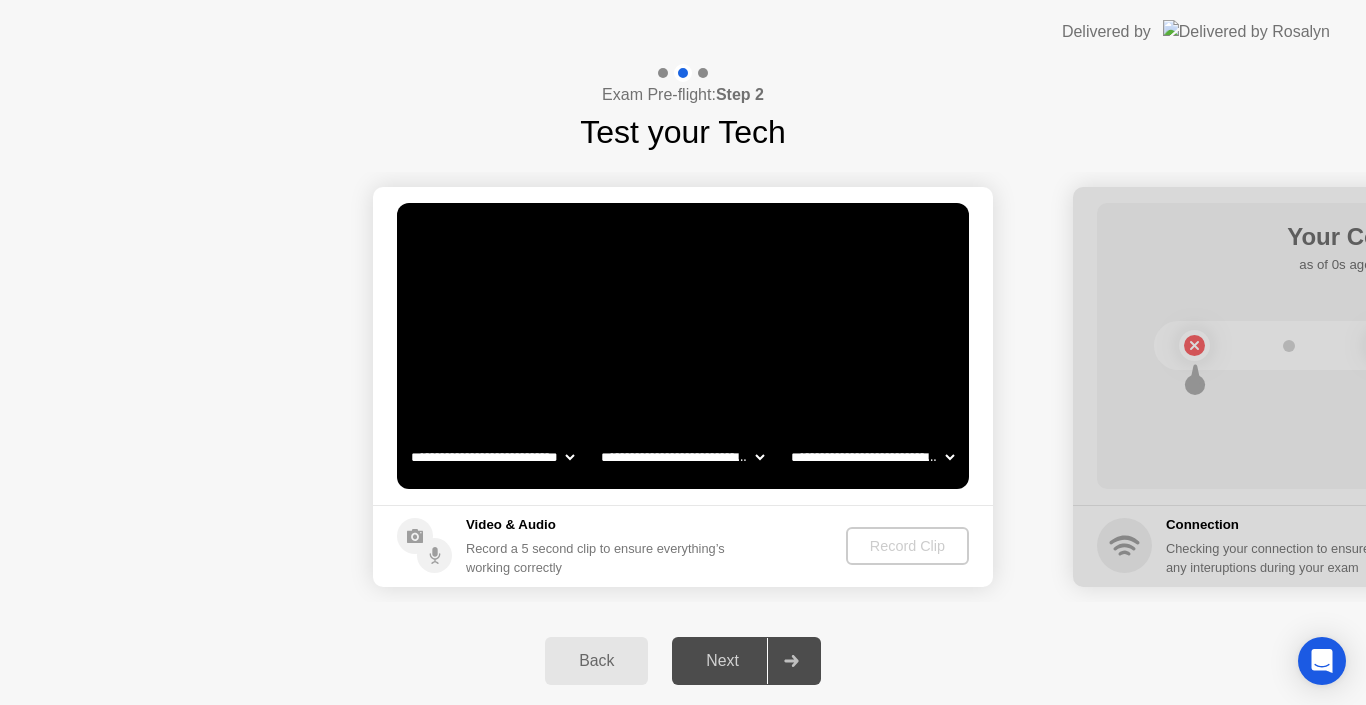 click on "**********" 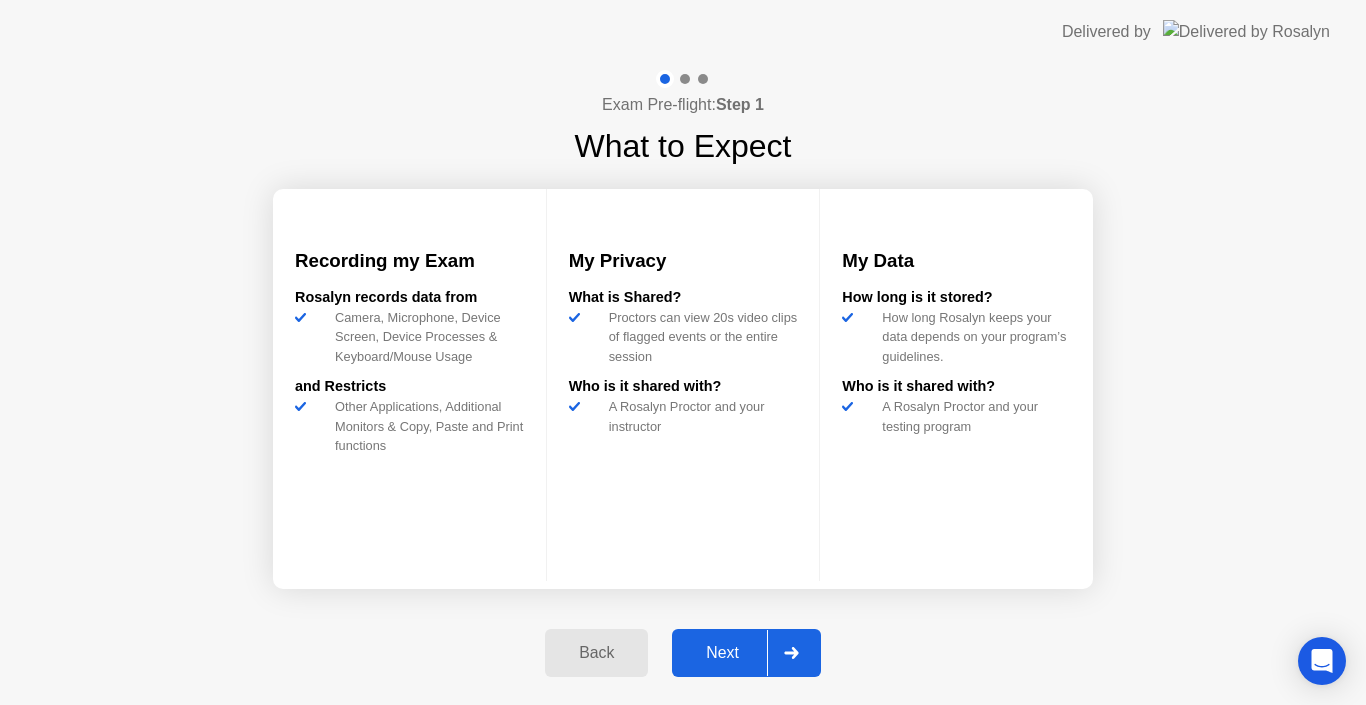 click on "Next" 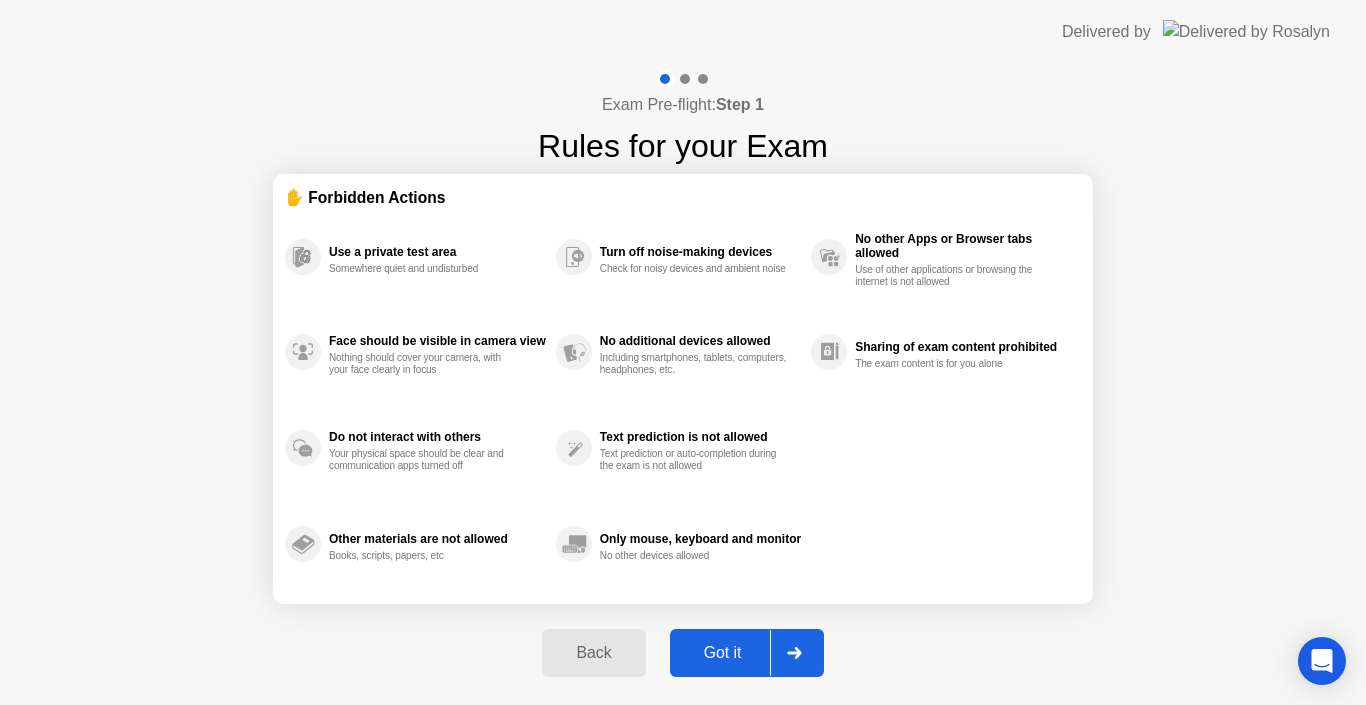 click on "Got it" 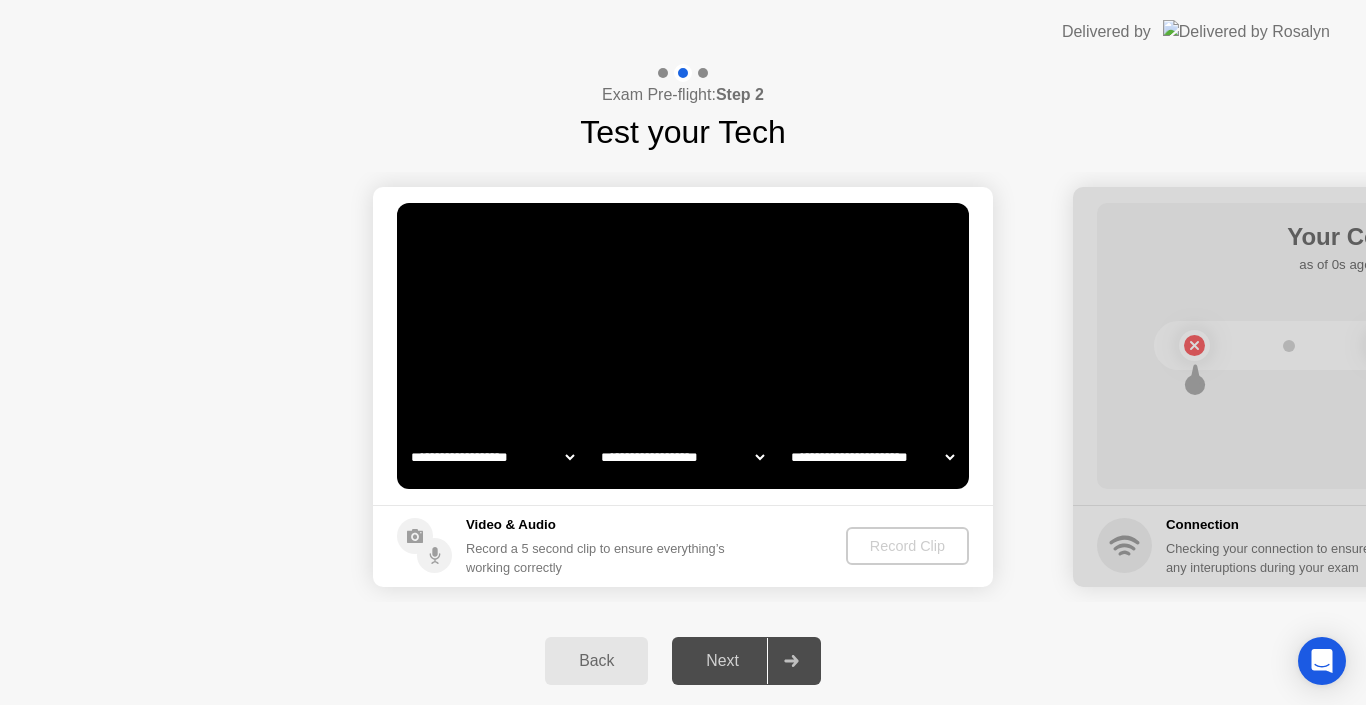 select on "**********" 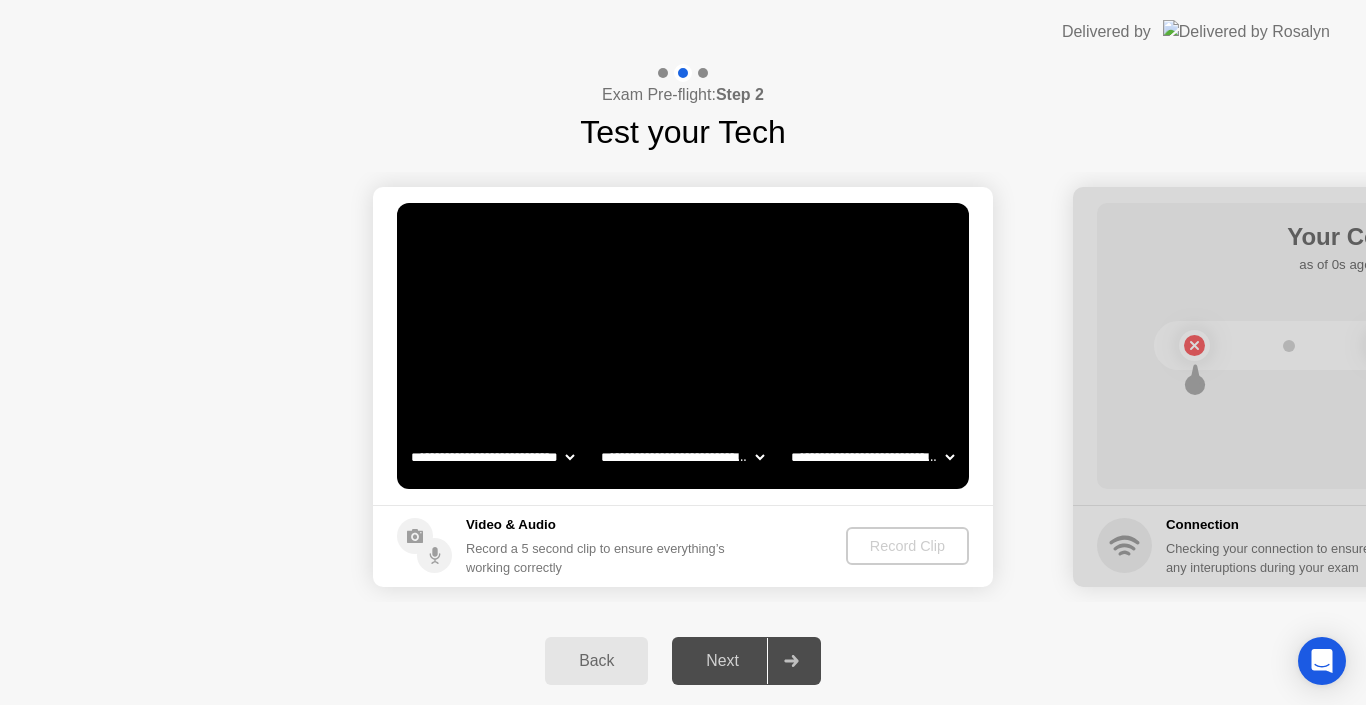 click on "**********" 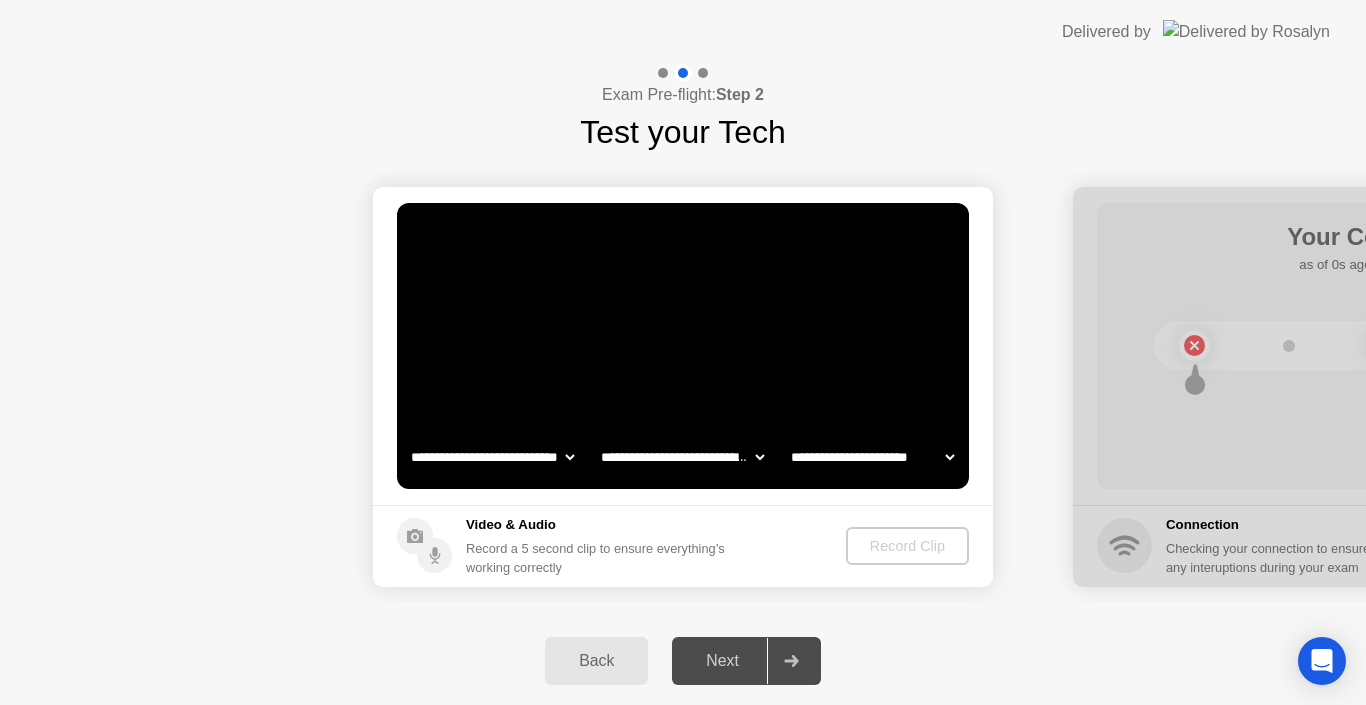 click on "**********" 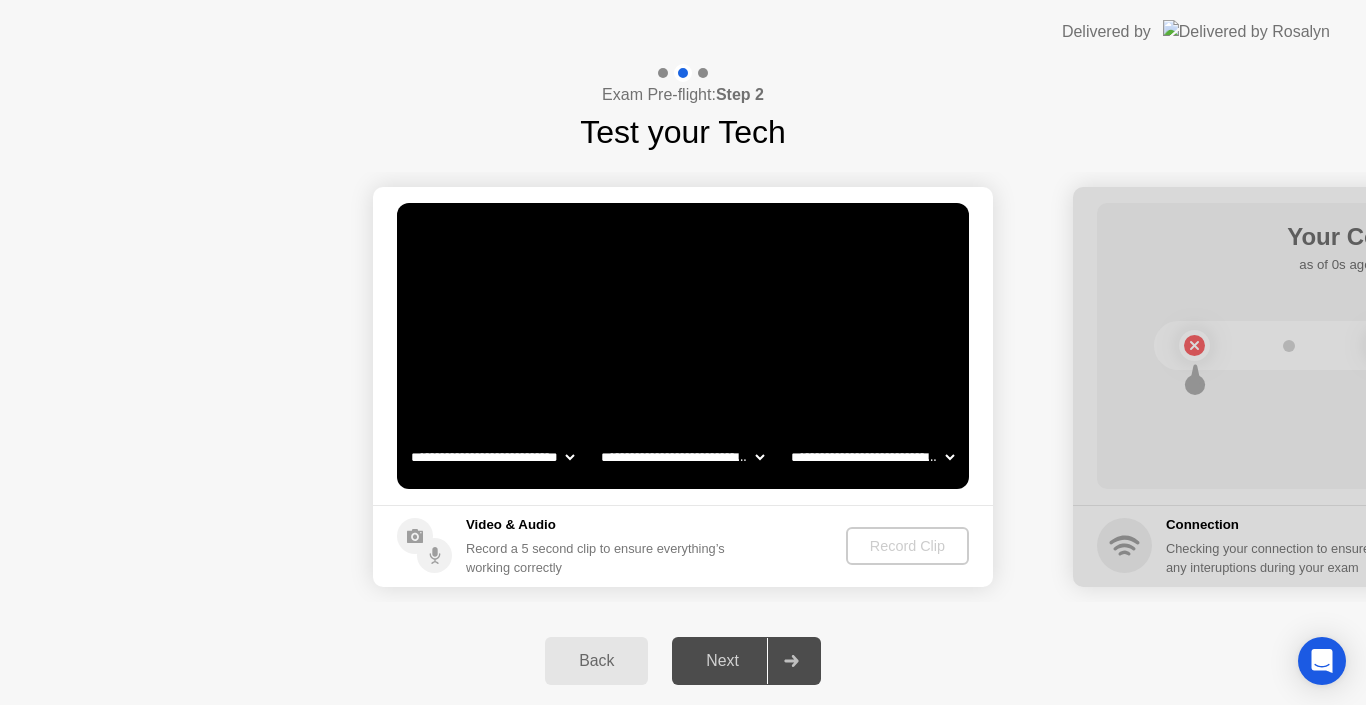 click on "**********" 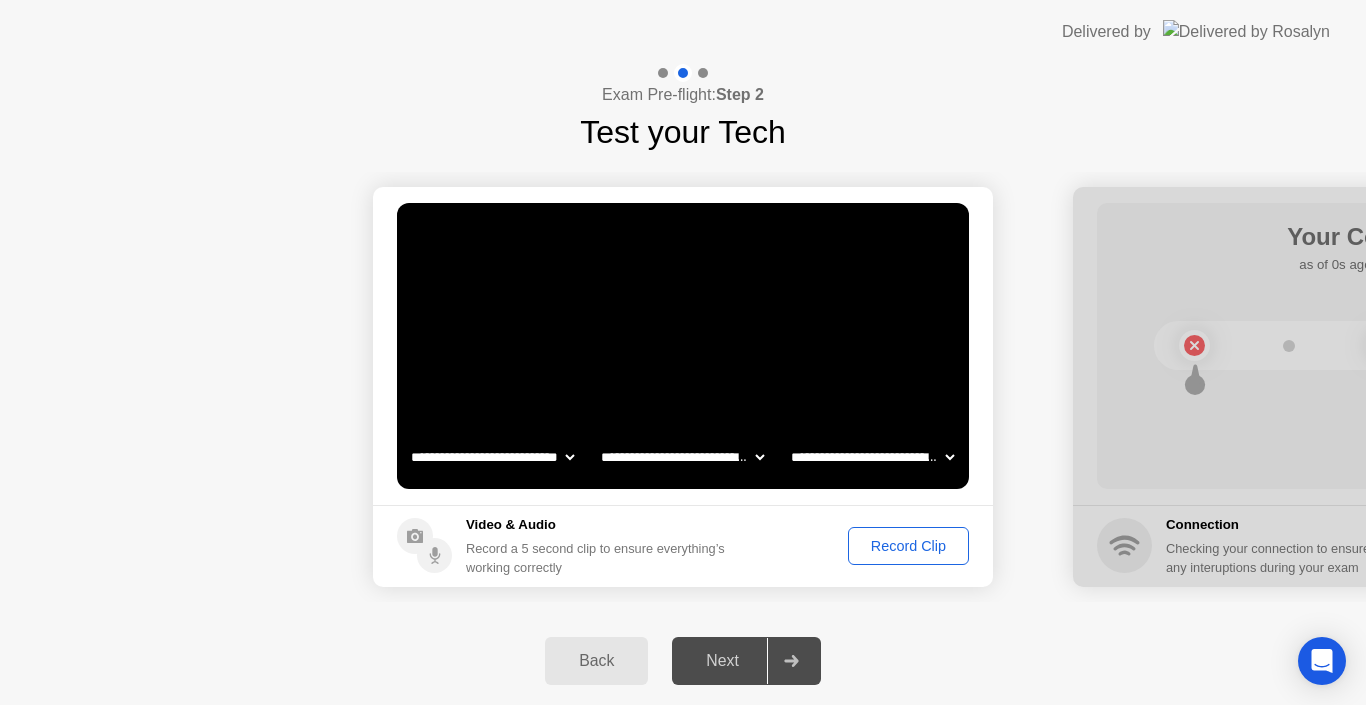 click on "**********" 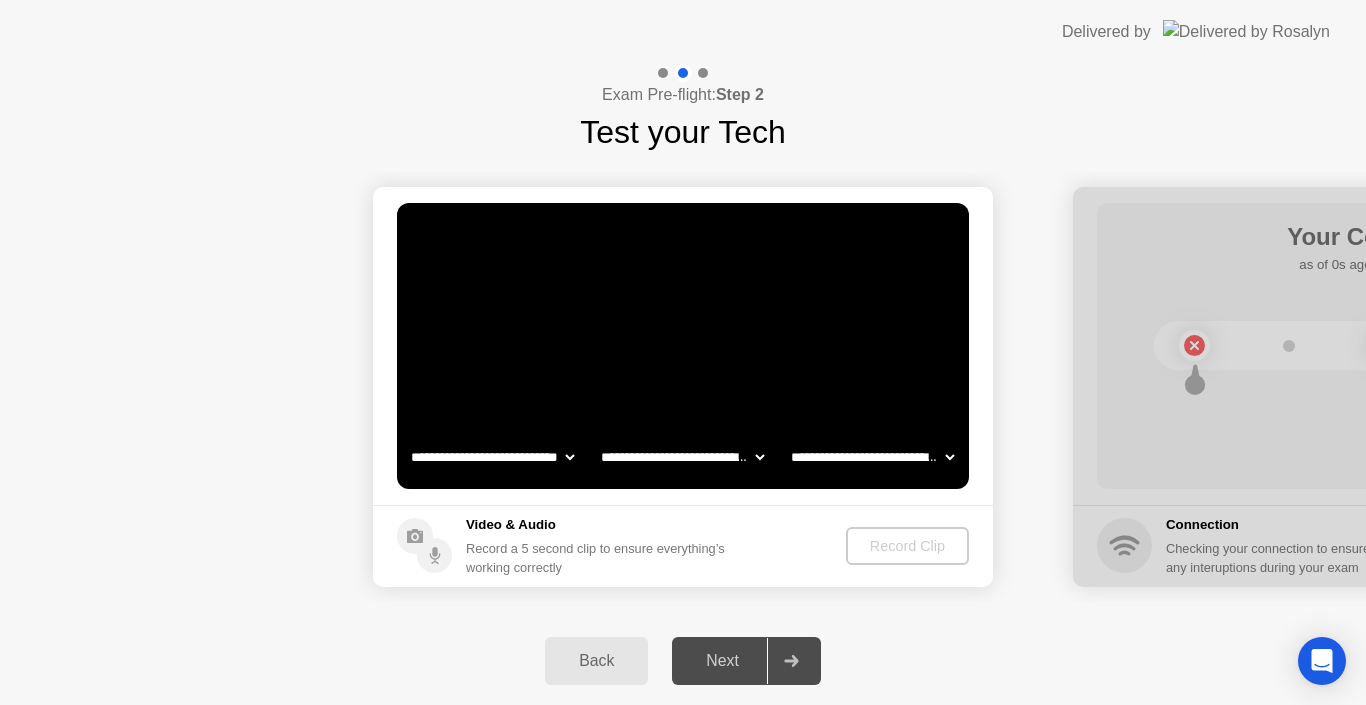 click on "**********" 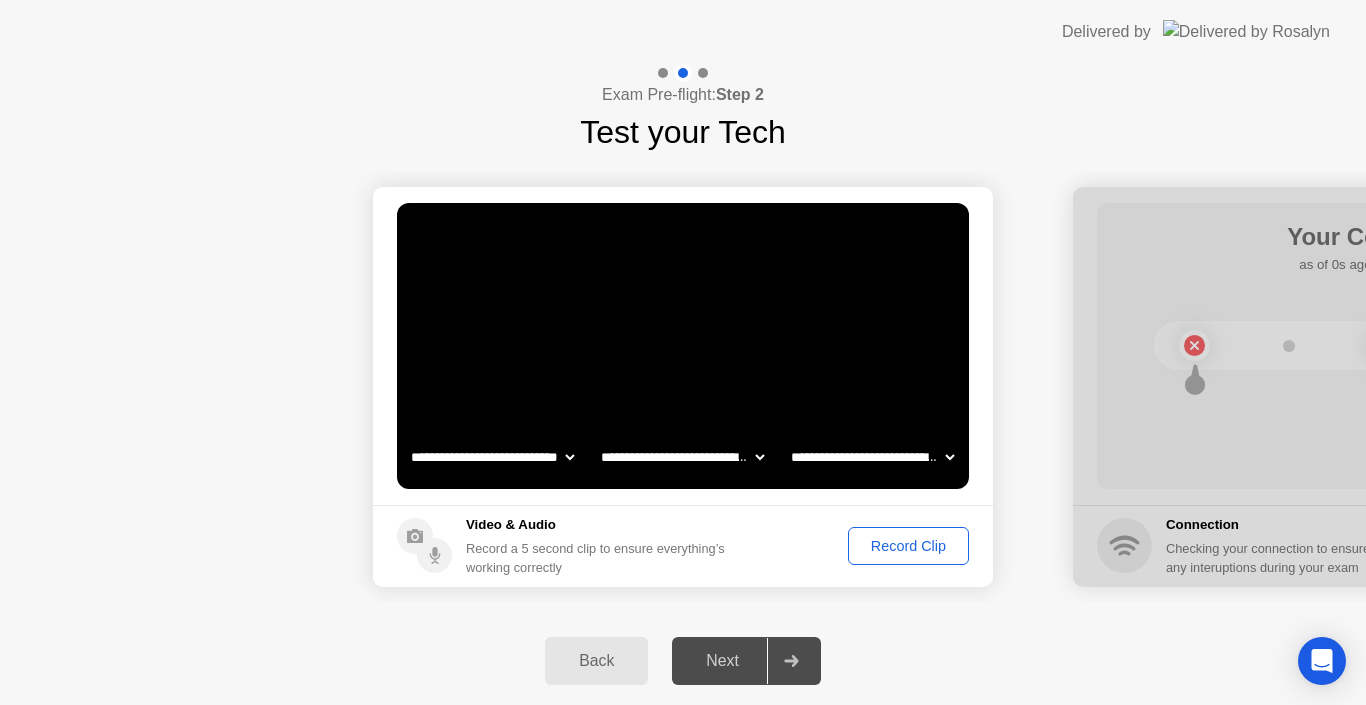 click on "Record a 5 second clip to ensure everything’s working correctly" 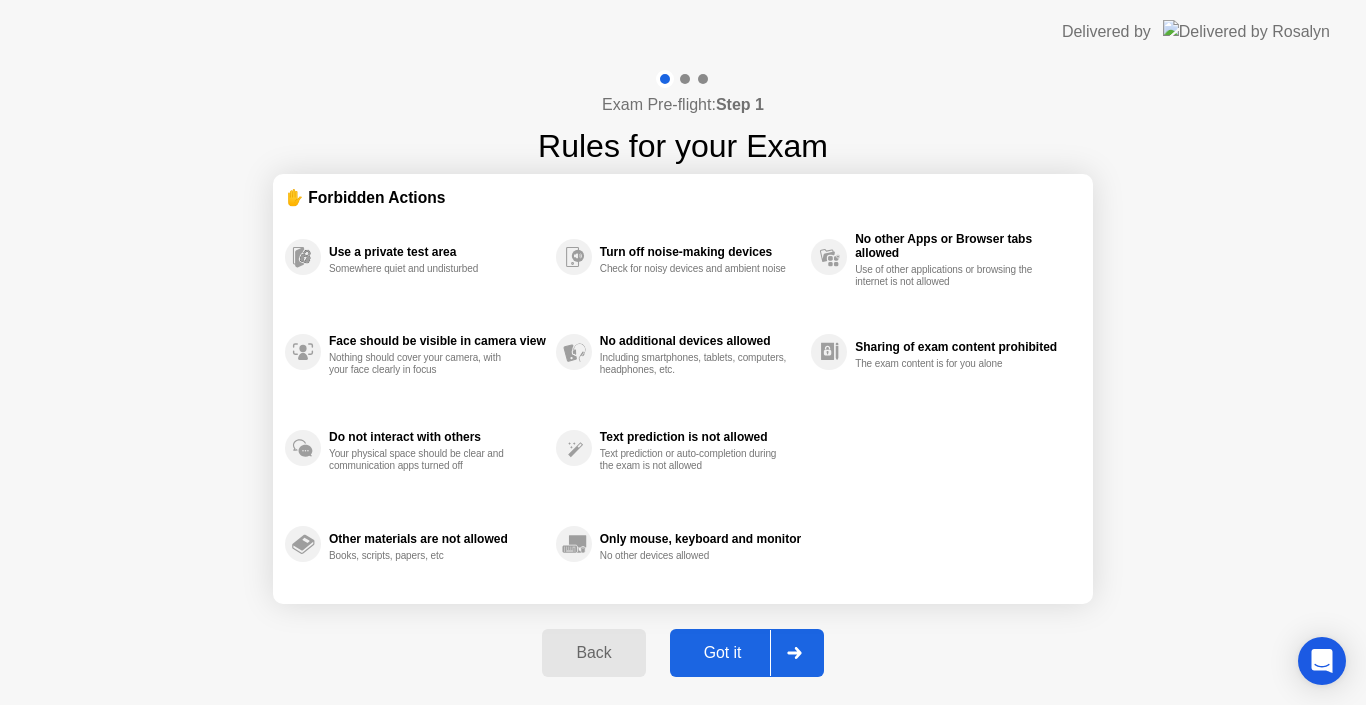 click on "Got it" 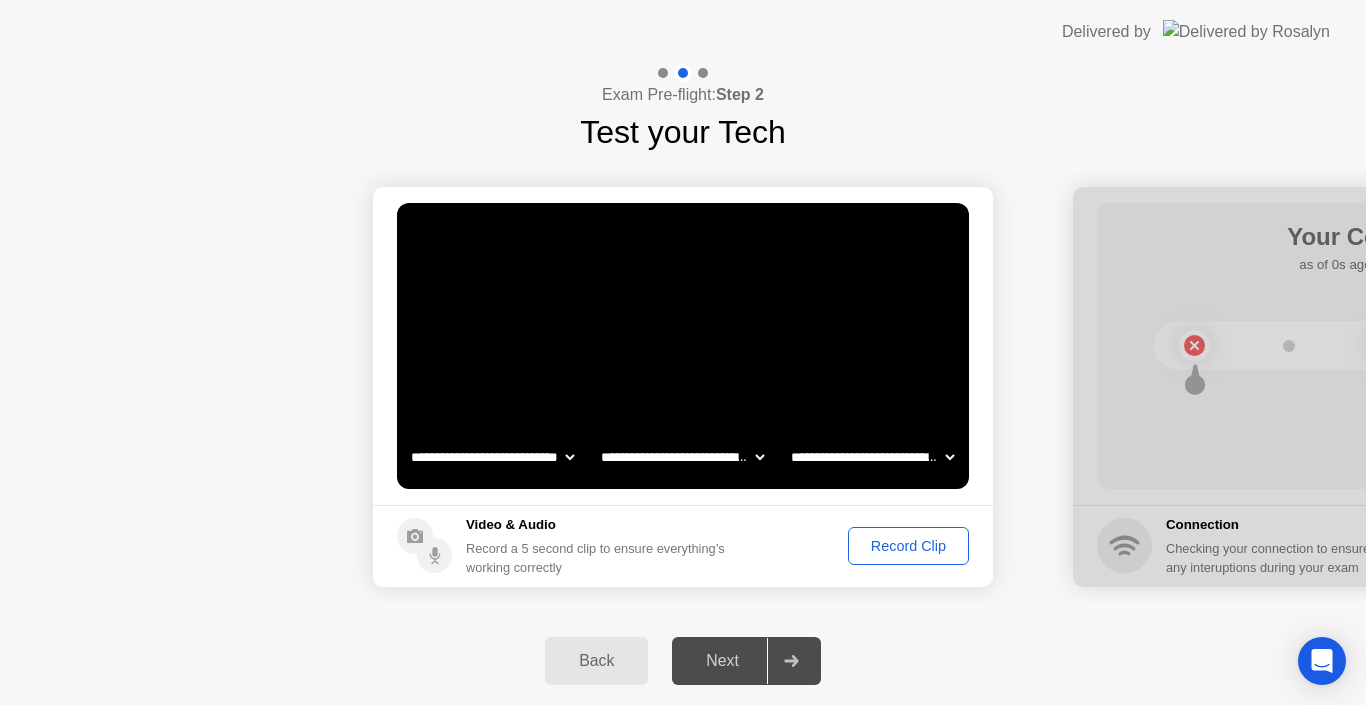 click on "Back" 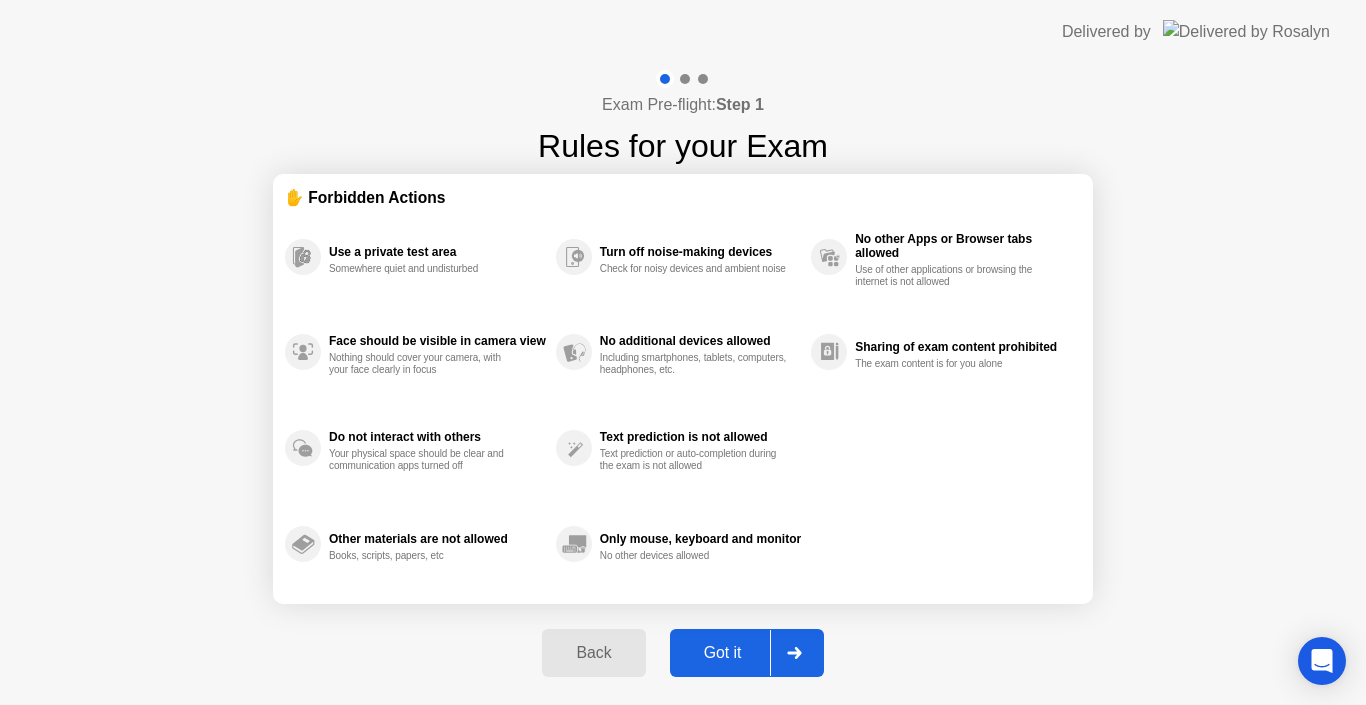 click on "Got it" 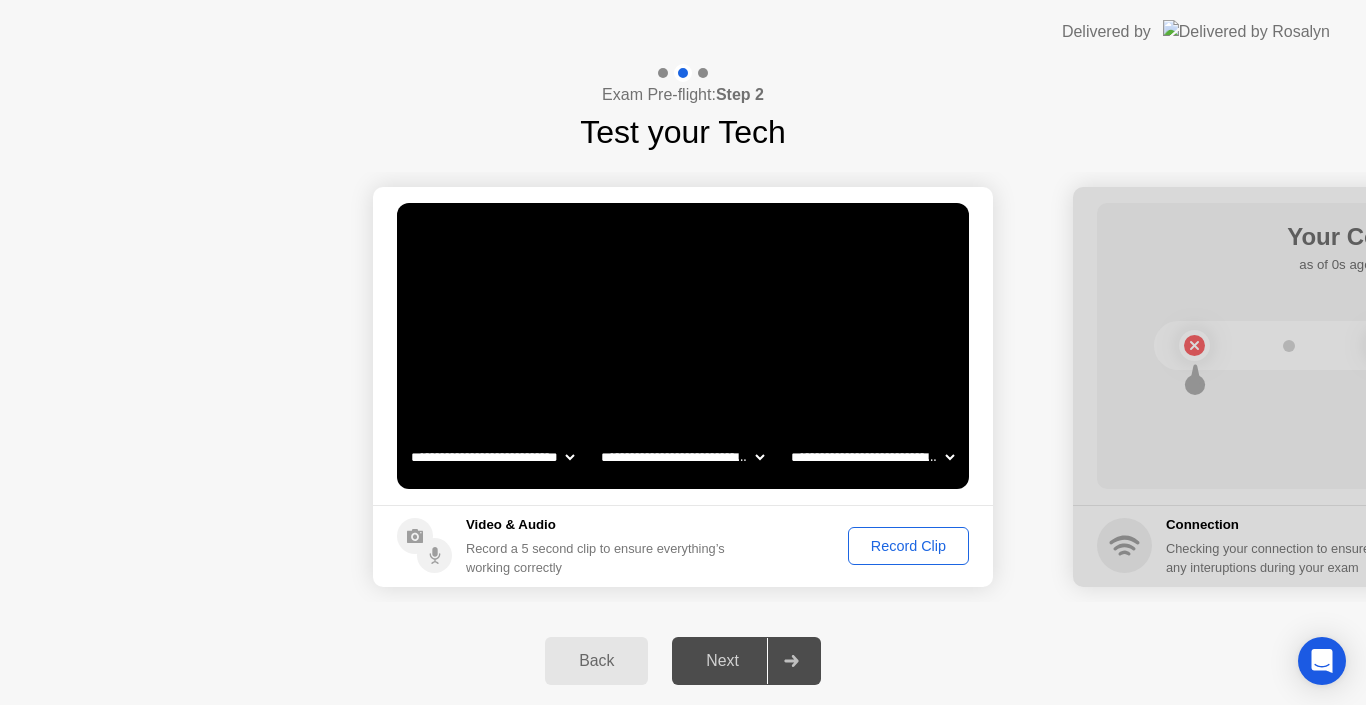 click on "Back" 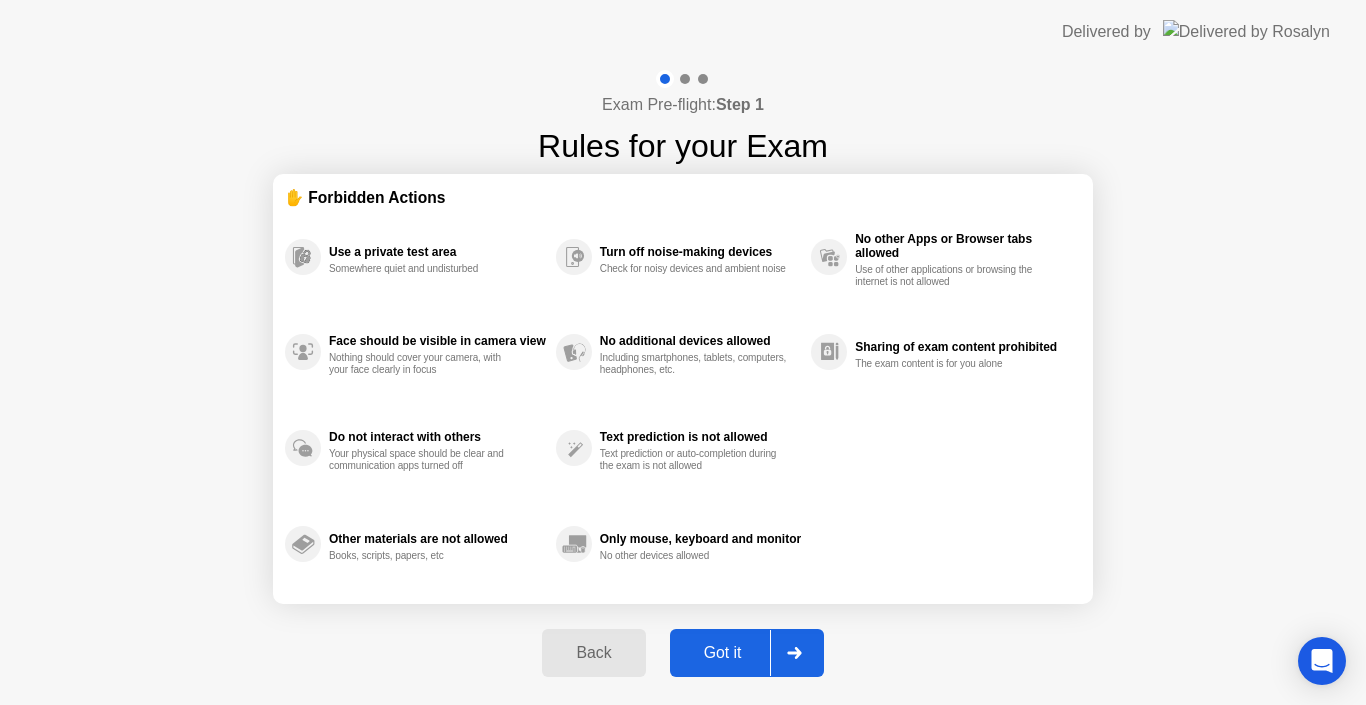 click 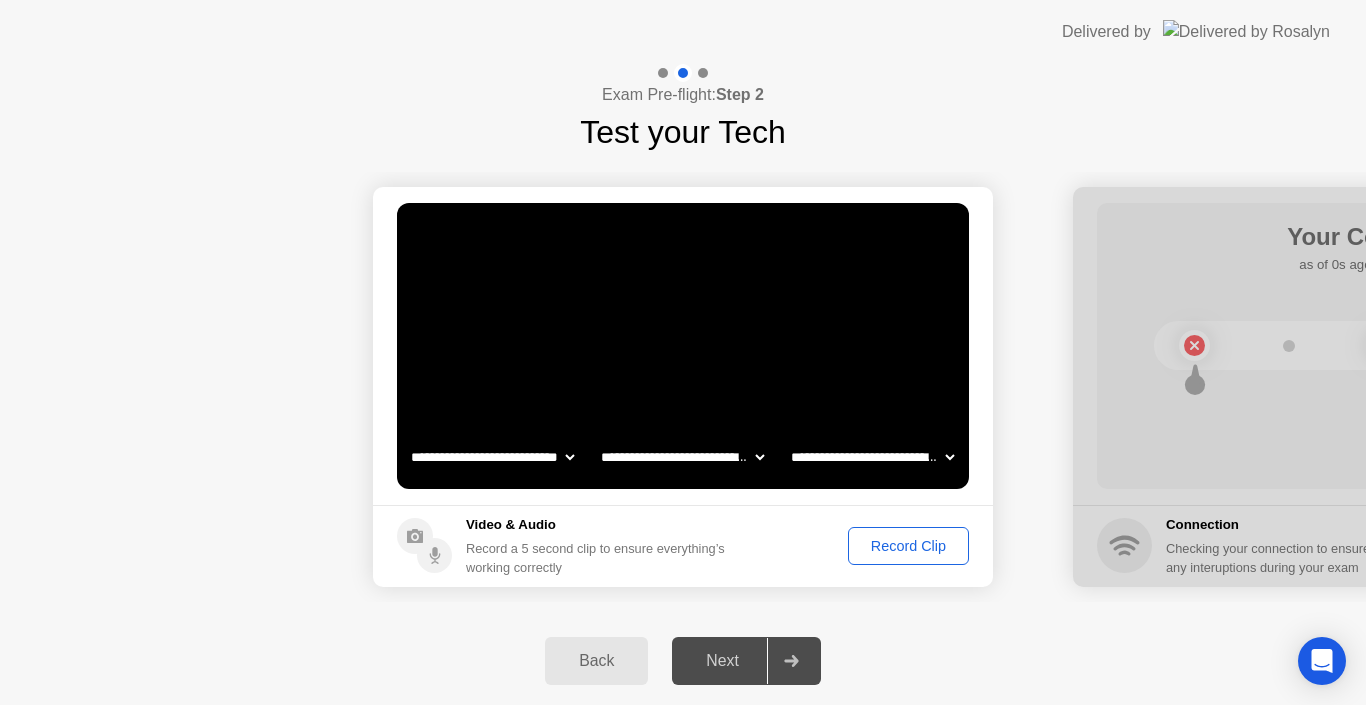 click on "Back" 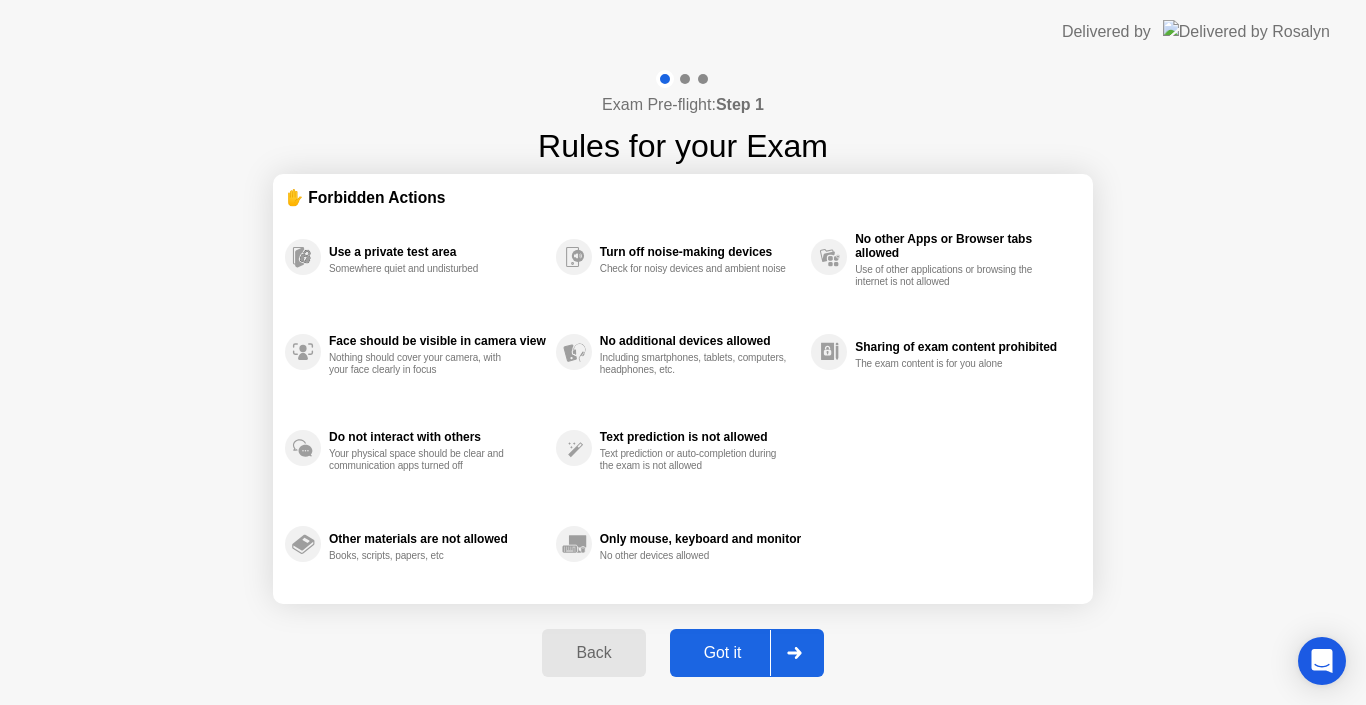 click on "Got it" 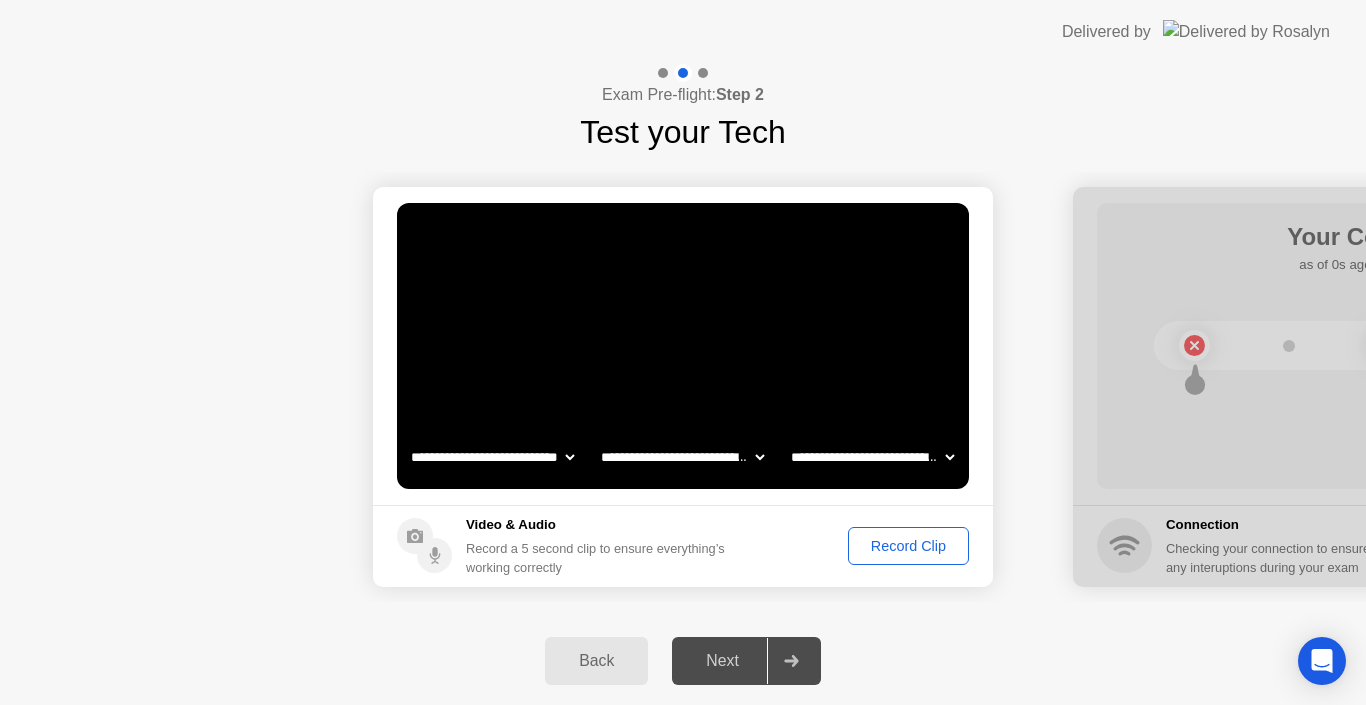 click on "Next" 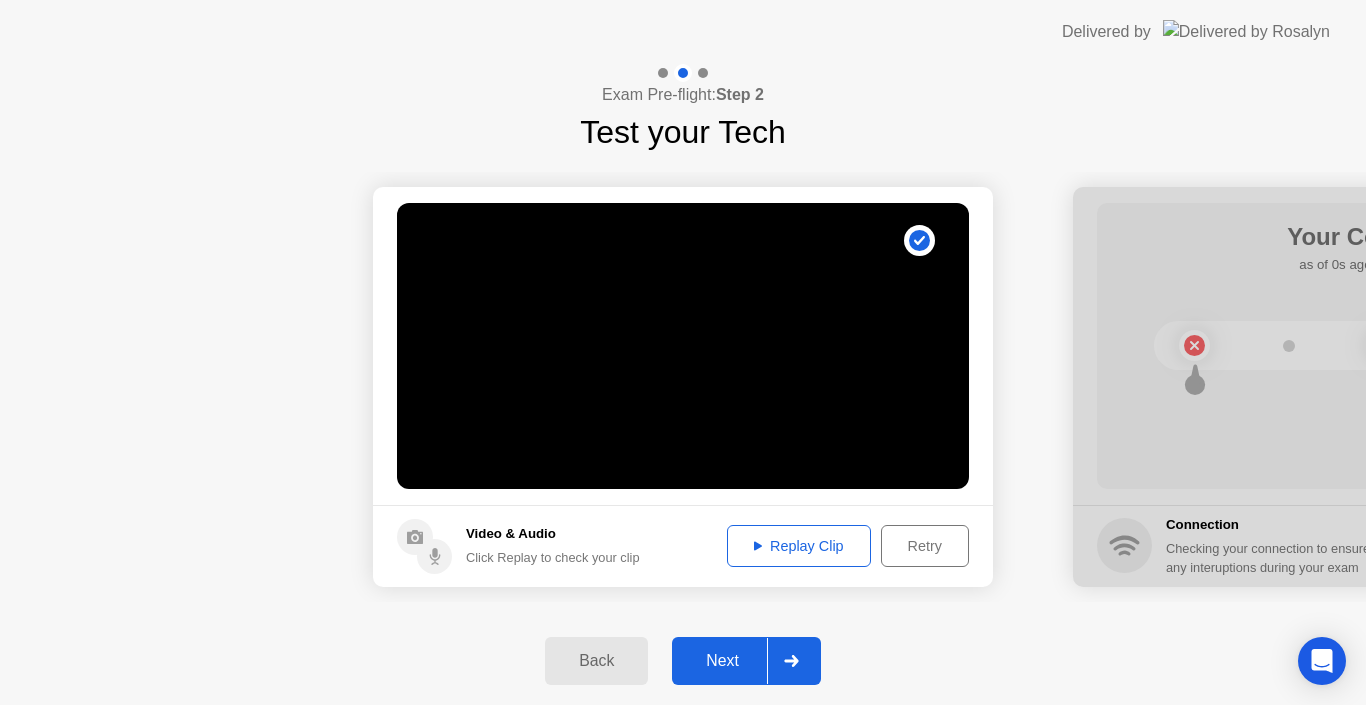 click on "Next" 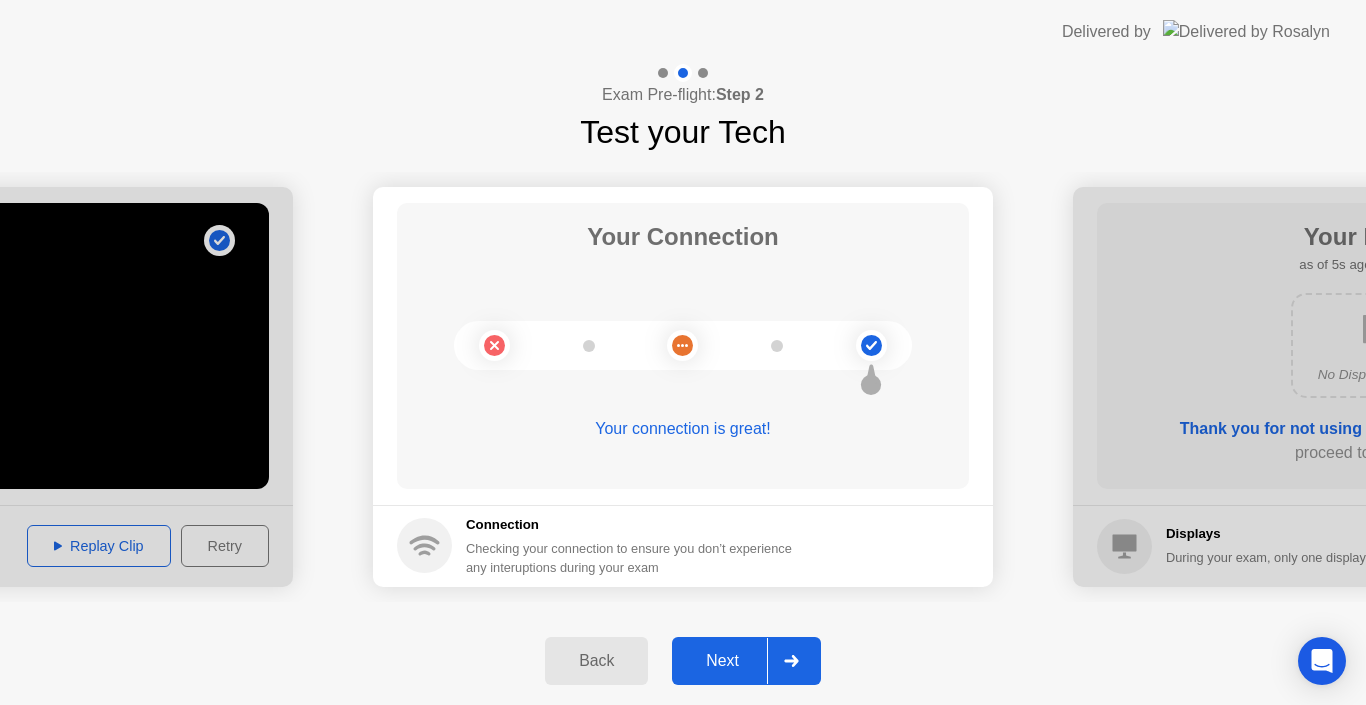 click on "Next" 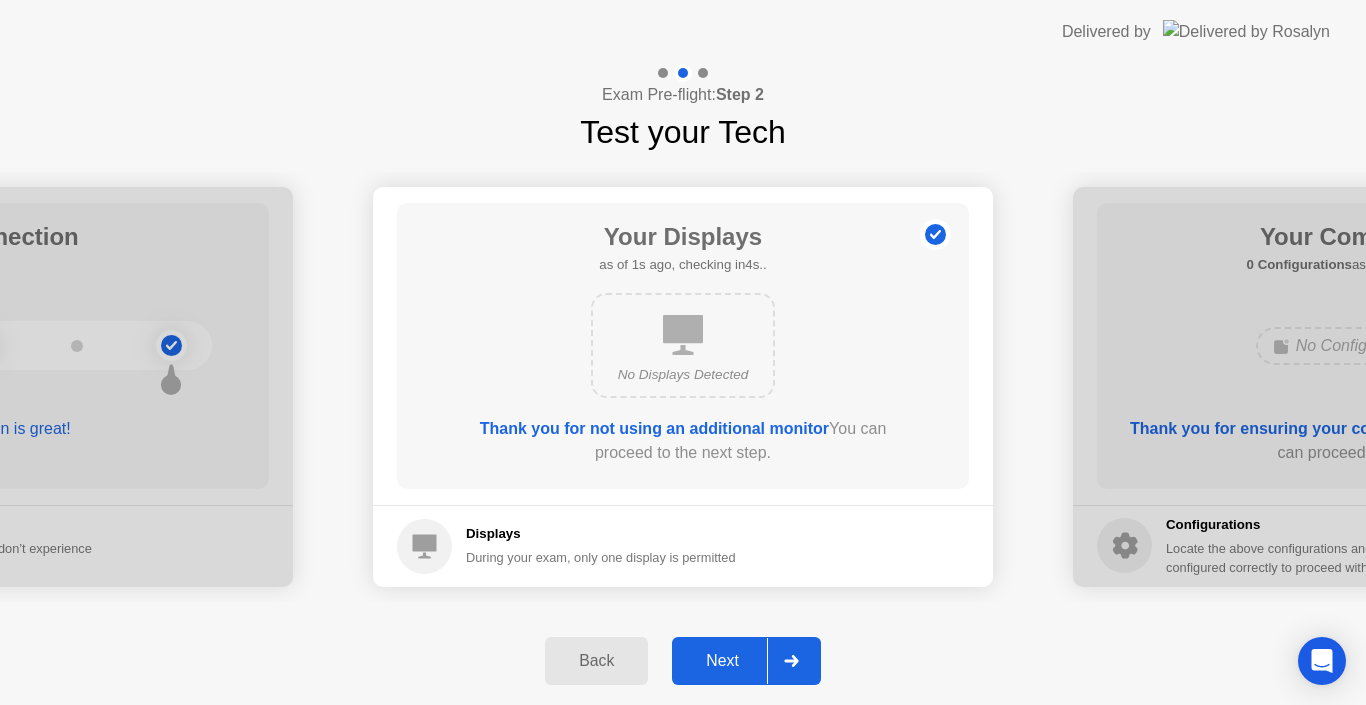 click on "Next" 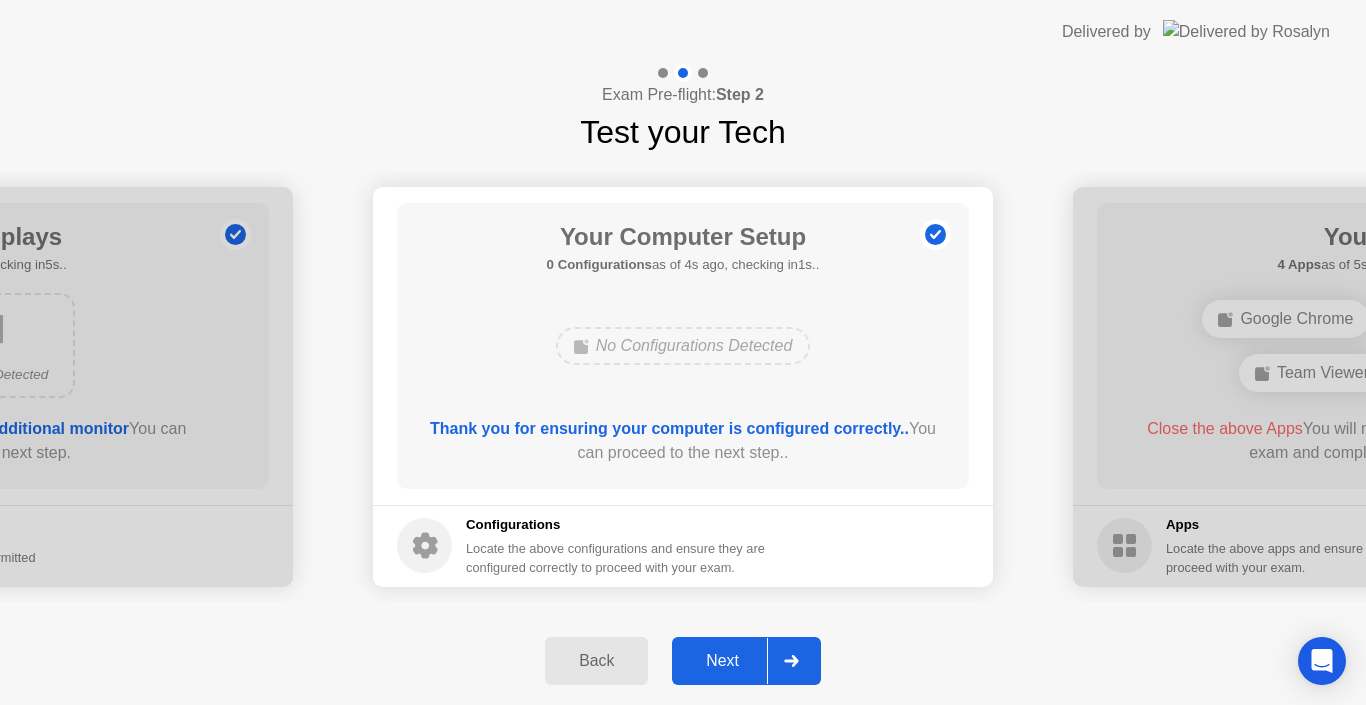 click on "Next" 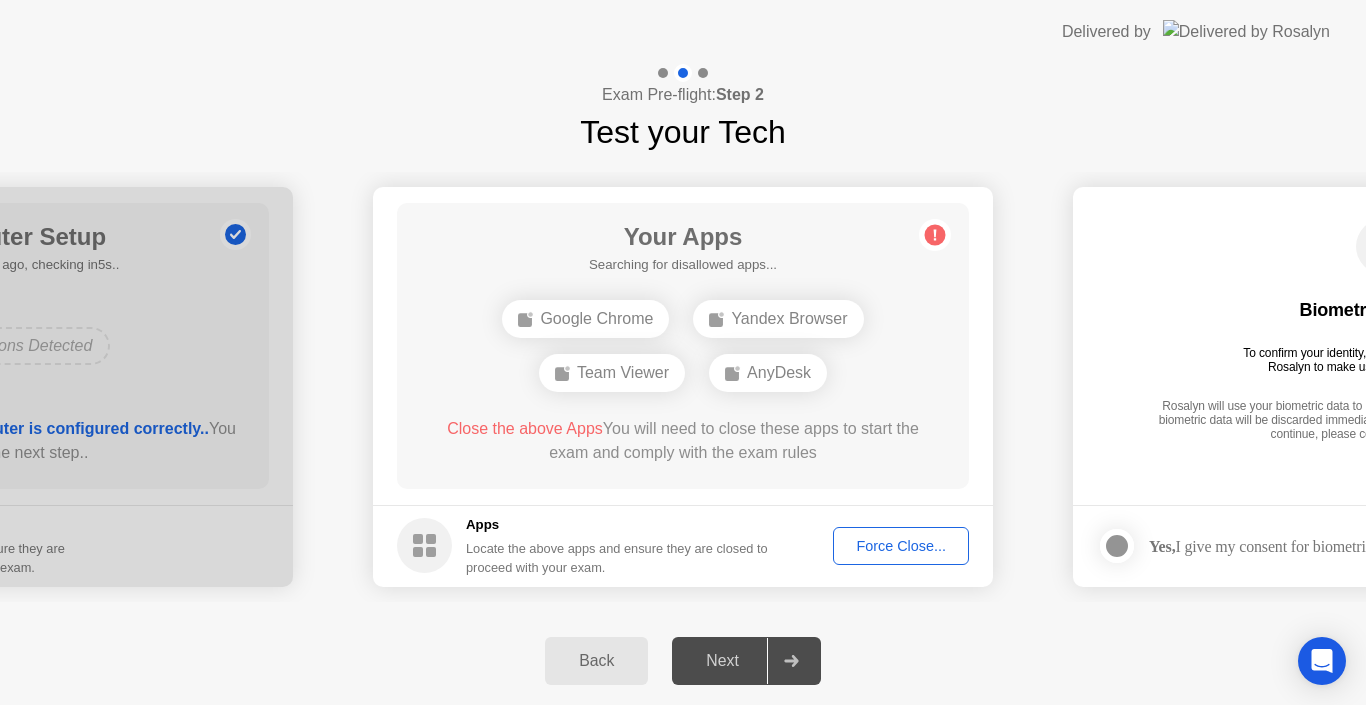 click on "Force Close..." 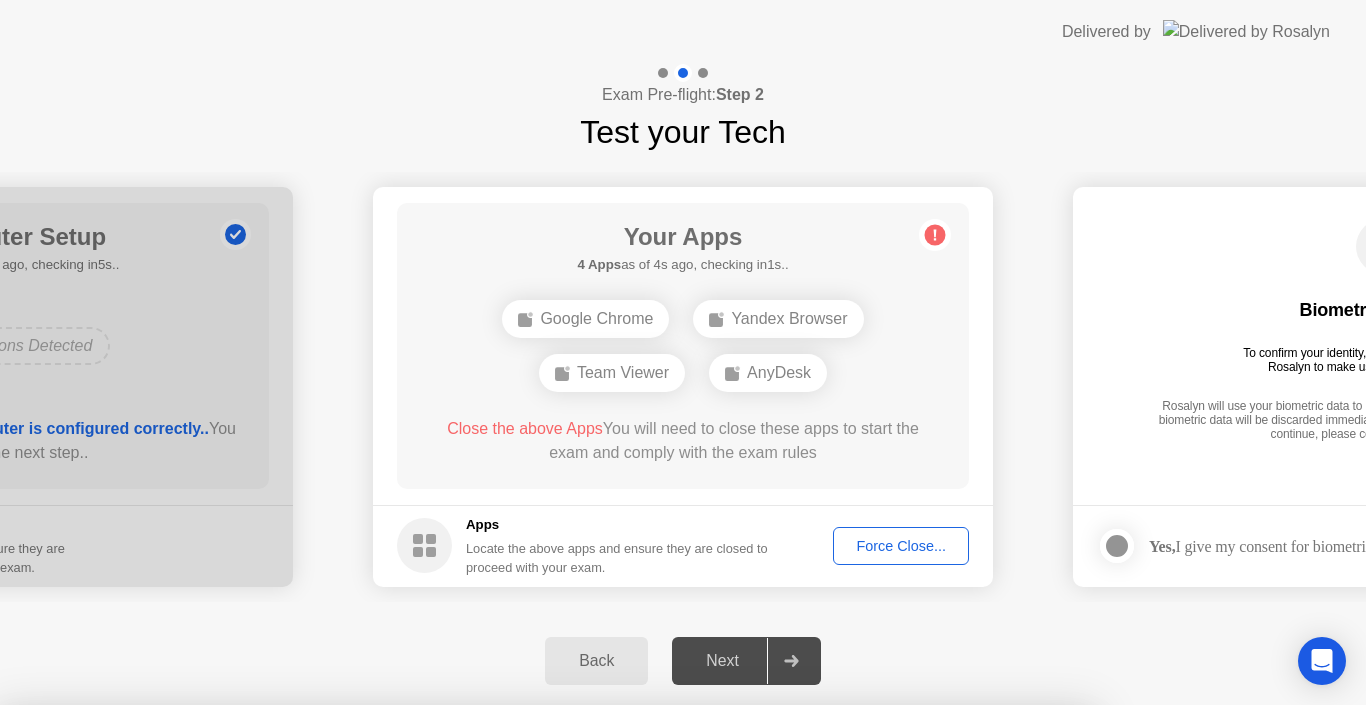 click on "Confirm" at bounding box center [613, 1035] 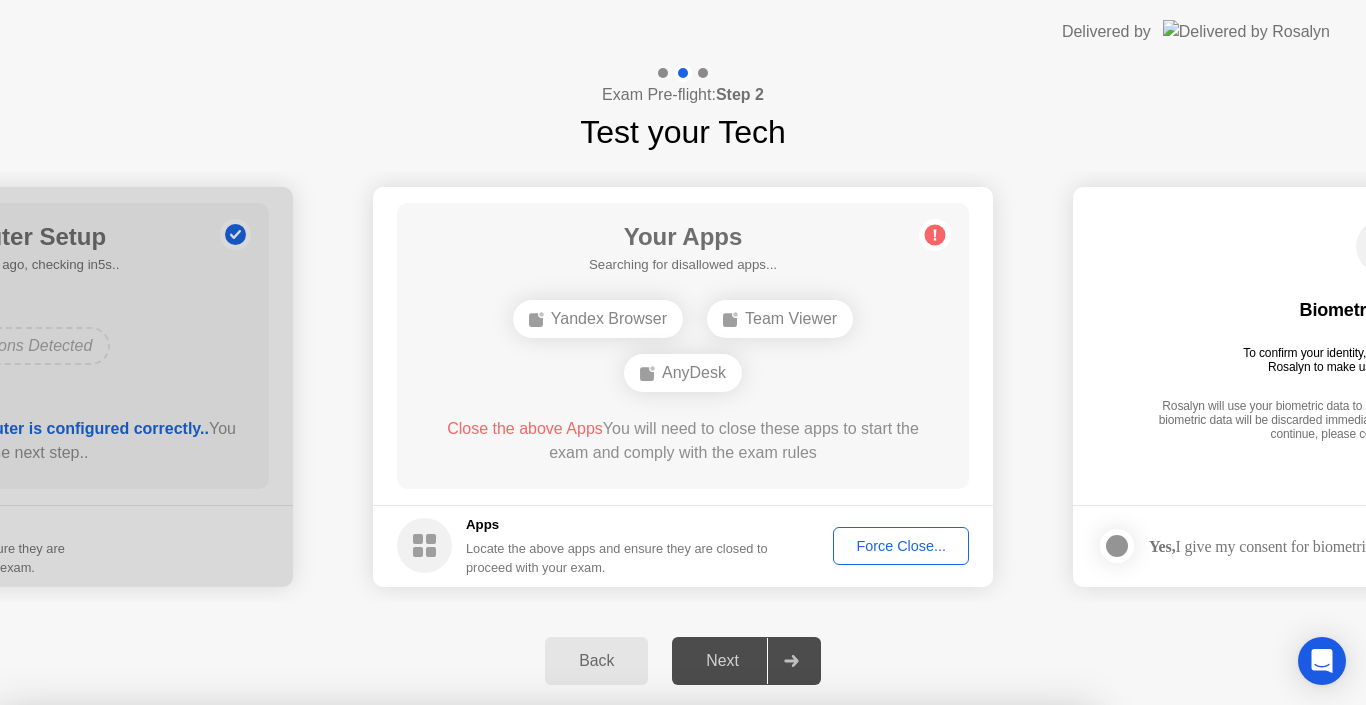 click on "Close" at bounding box center (465, 943) 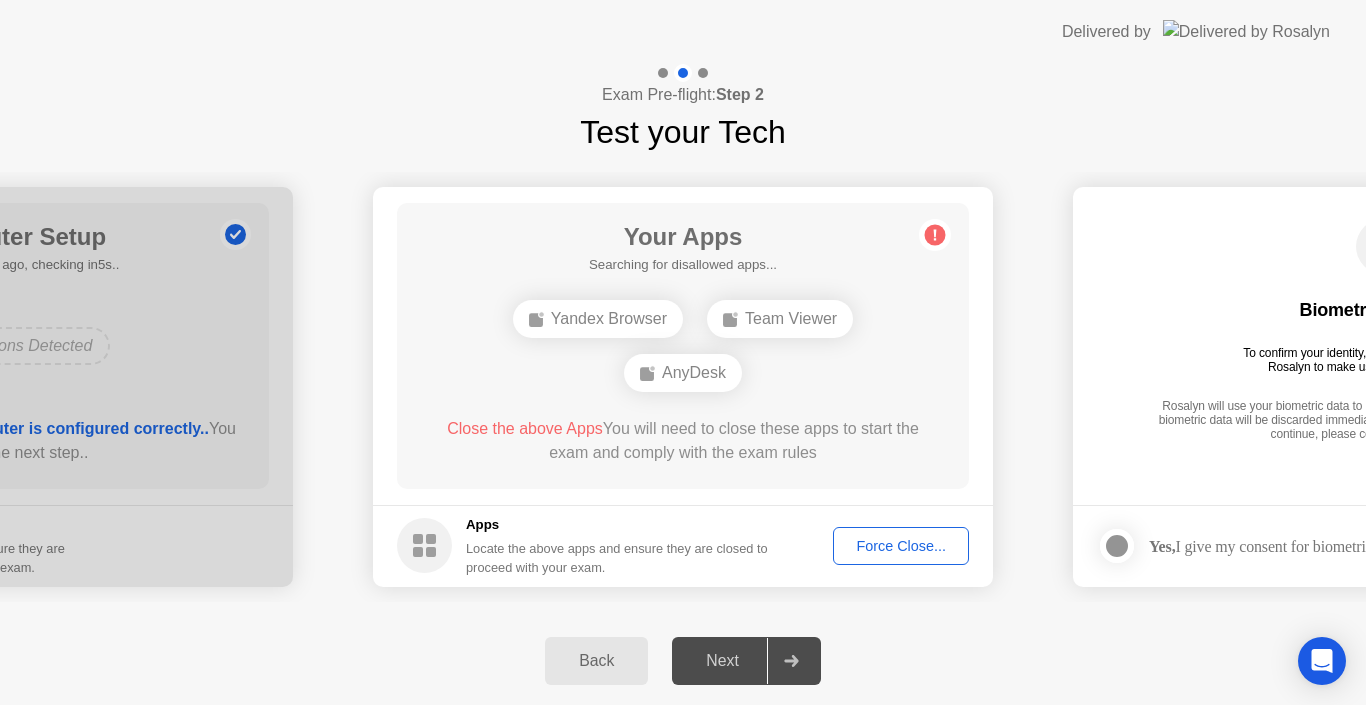 click on "Force Close..." 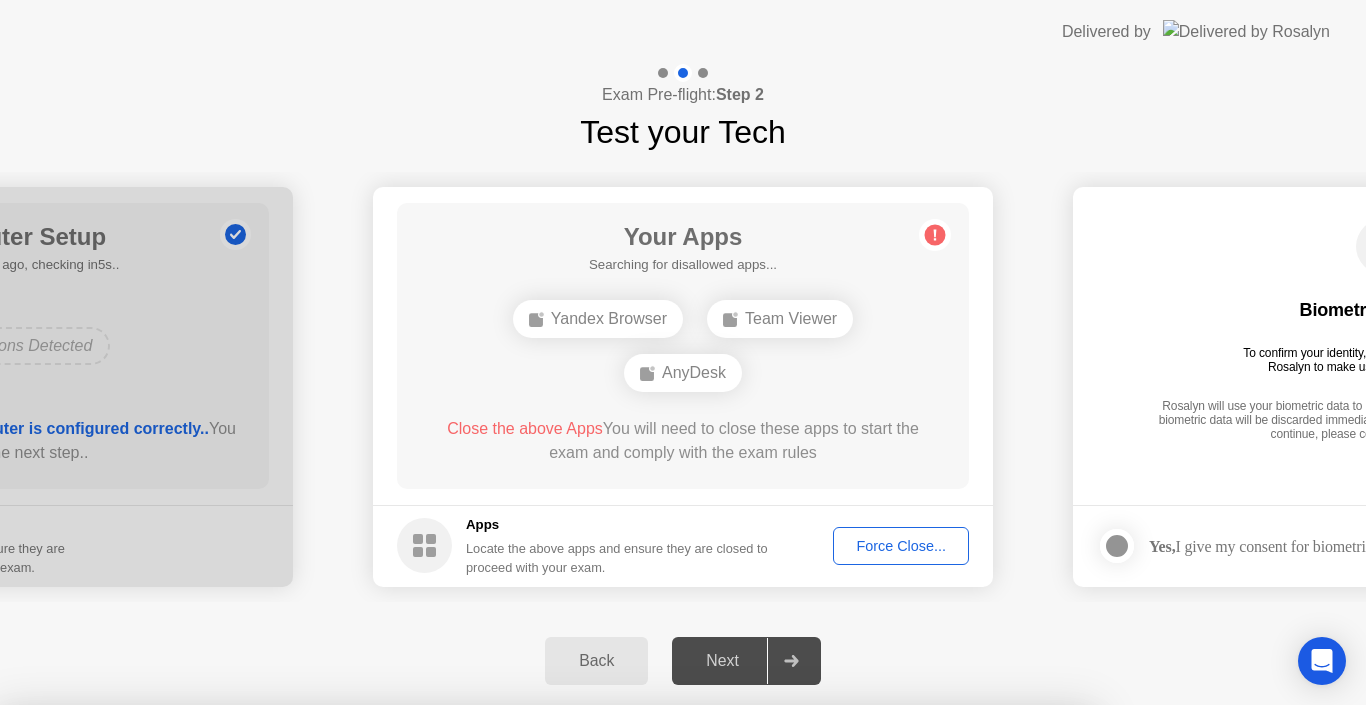 click on "Confirm" at bounding box center (613, 981) 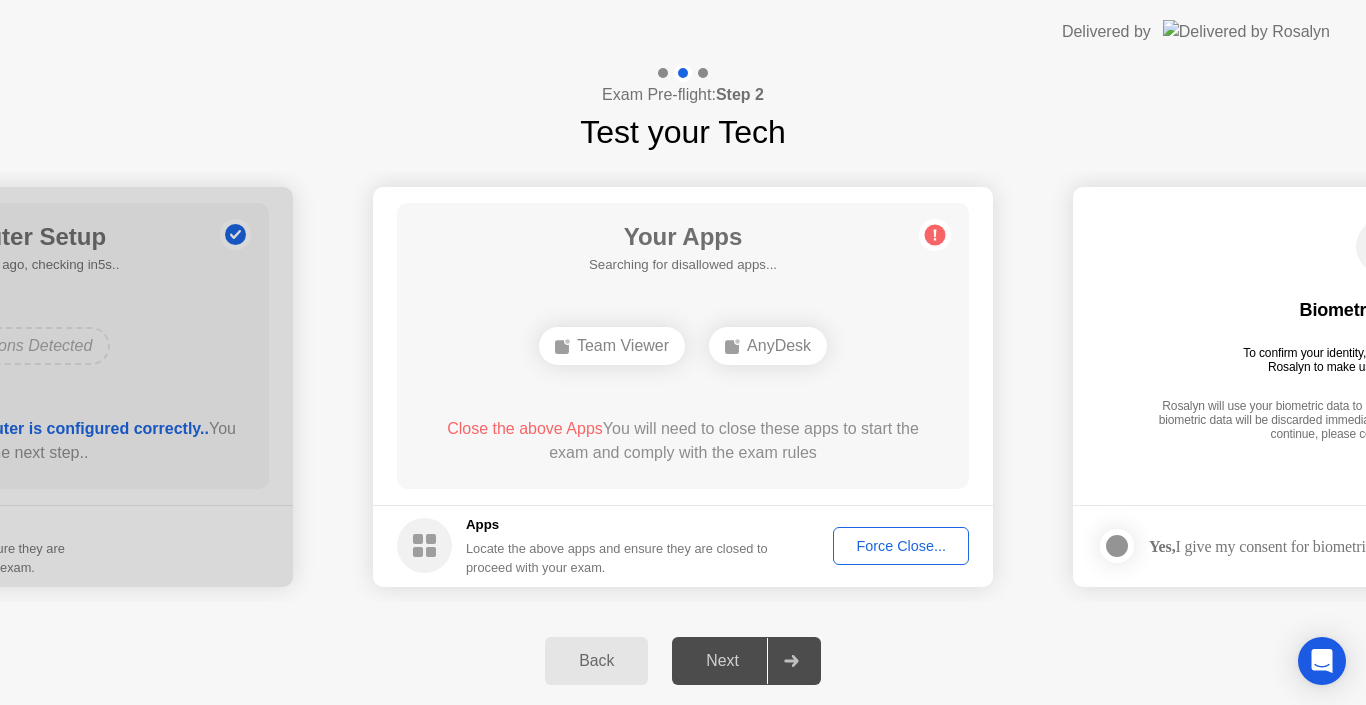 drag, startPoint x: 951, startPoint y: 677, endPoint x: 939, endPoint y: 668, distance: 15 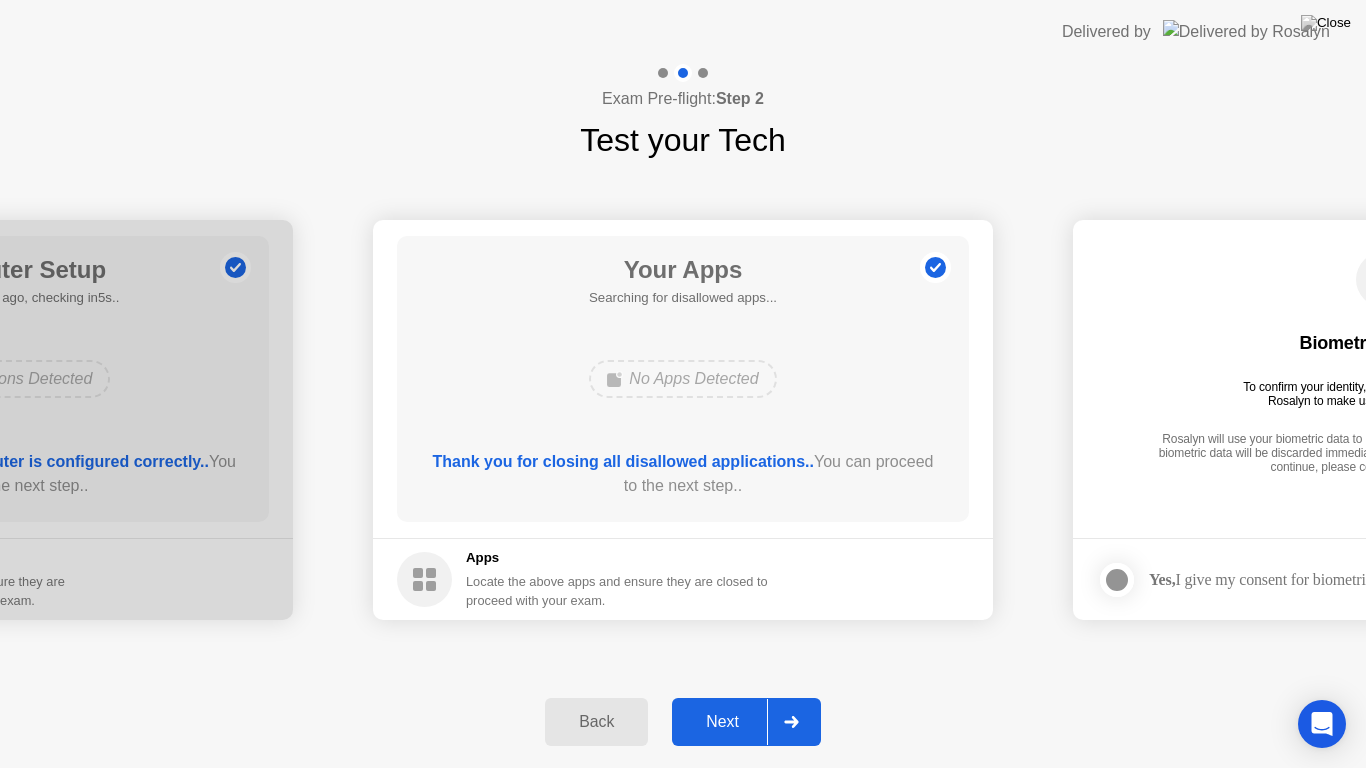 click on "Next" 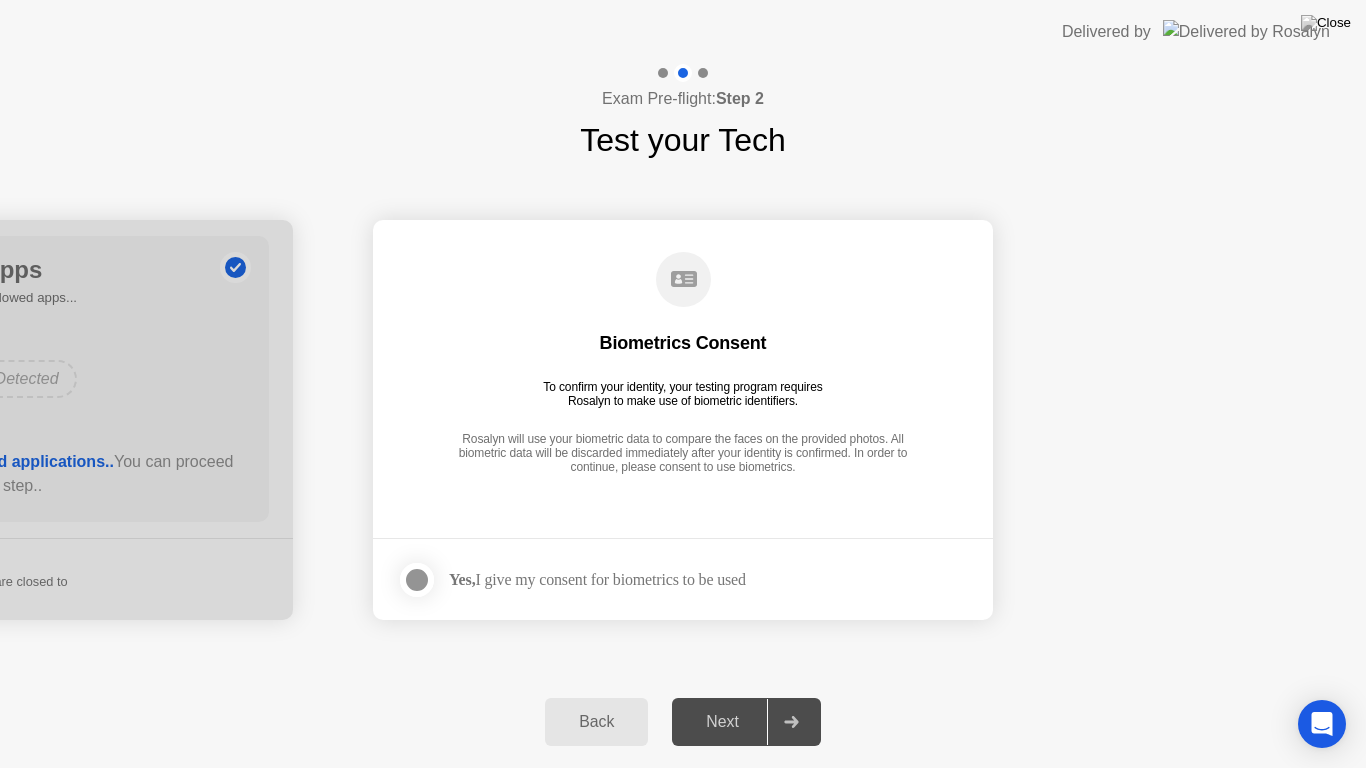 click on "Back" 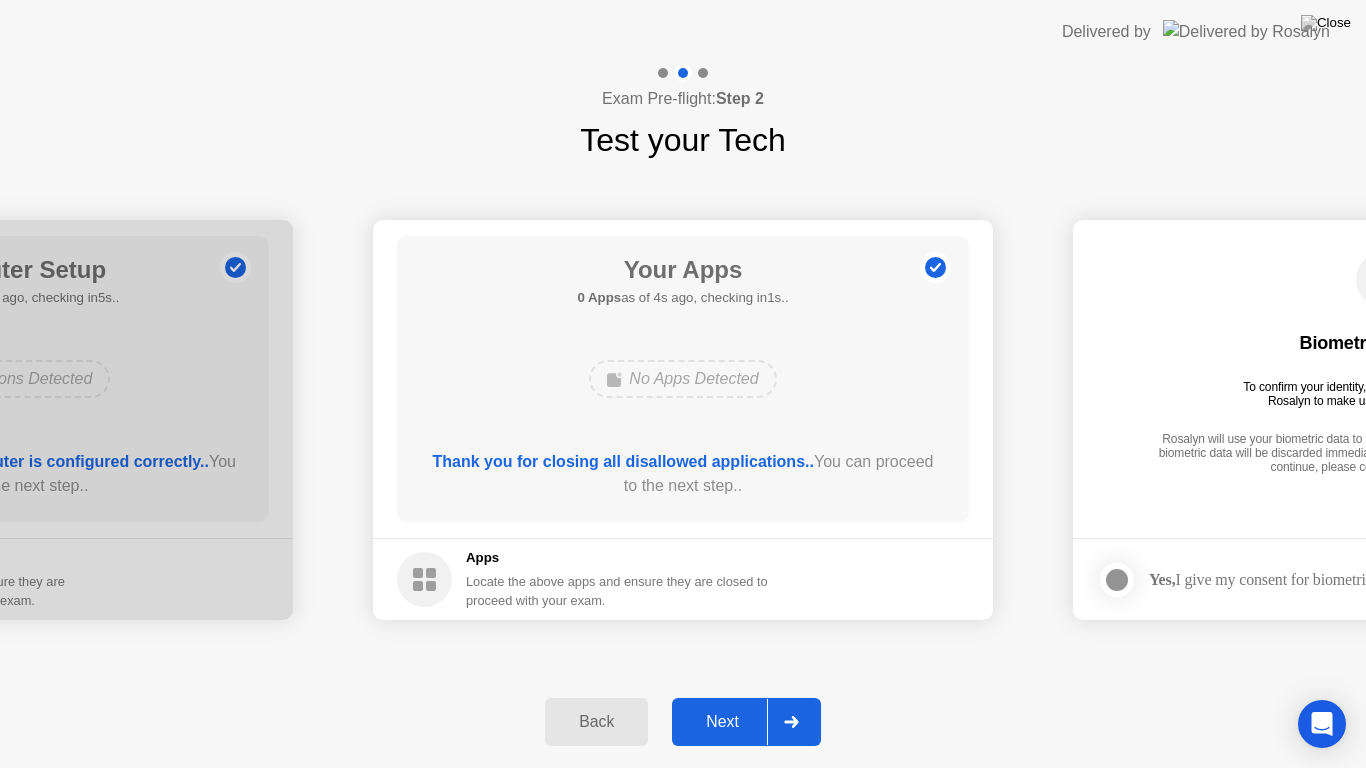 click on "Back" 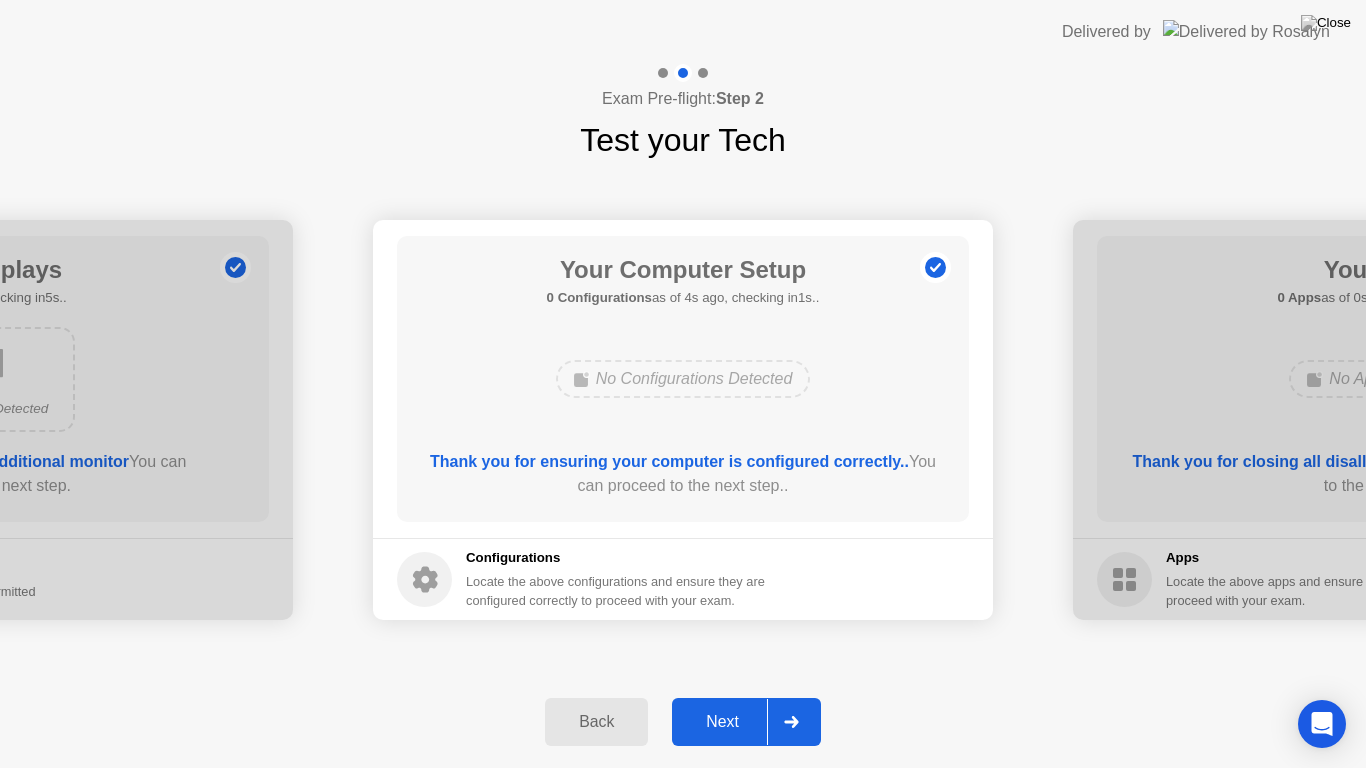 click on "Back" 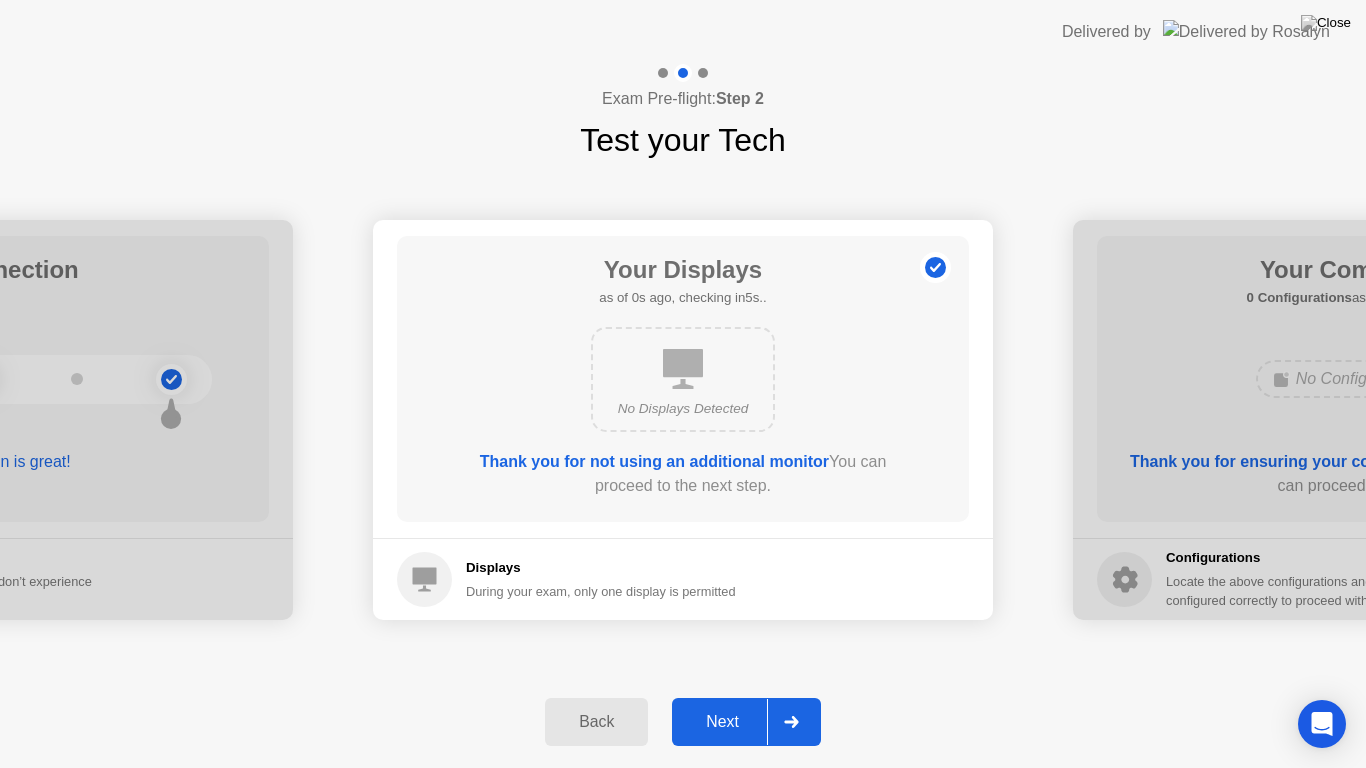 click on "Back" 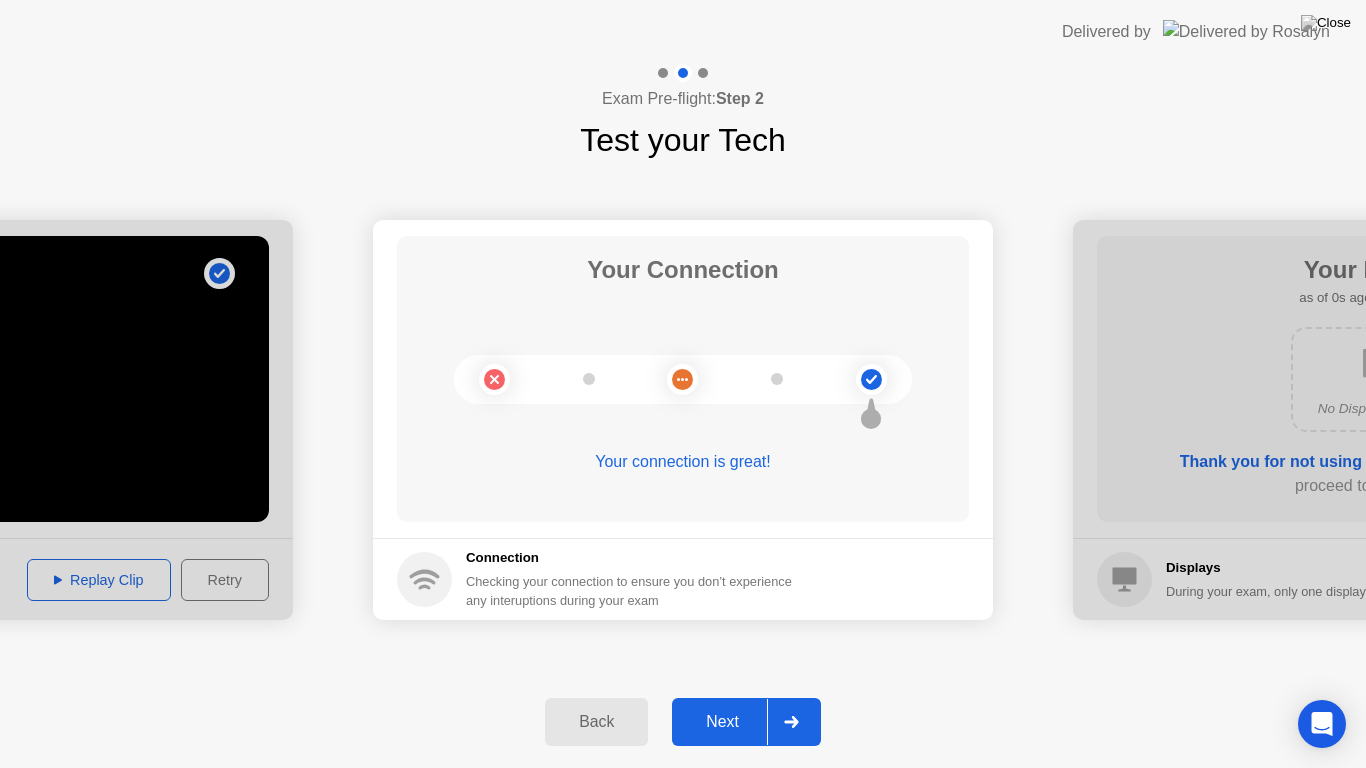 click on "Back" 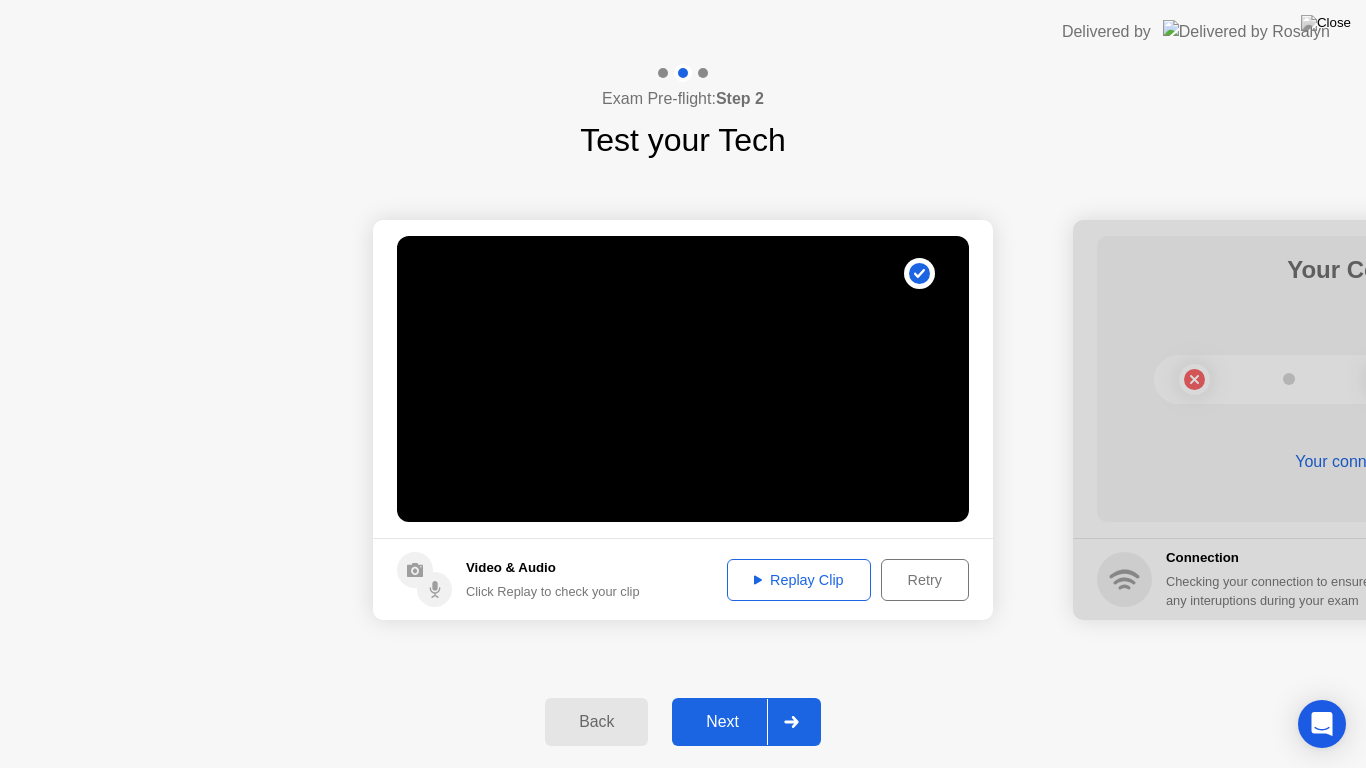 click on "Back" 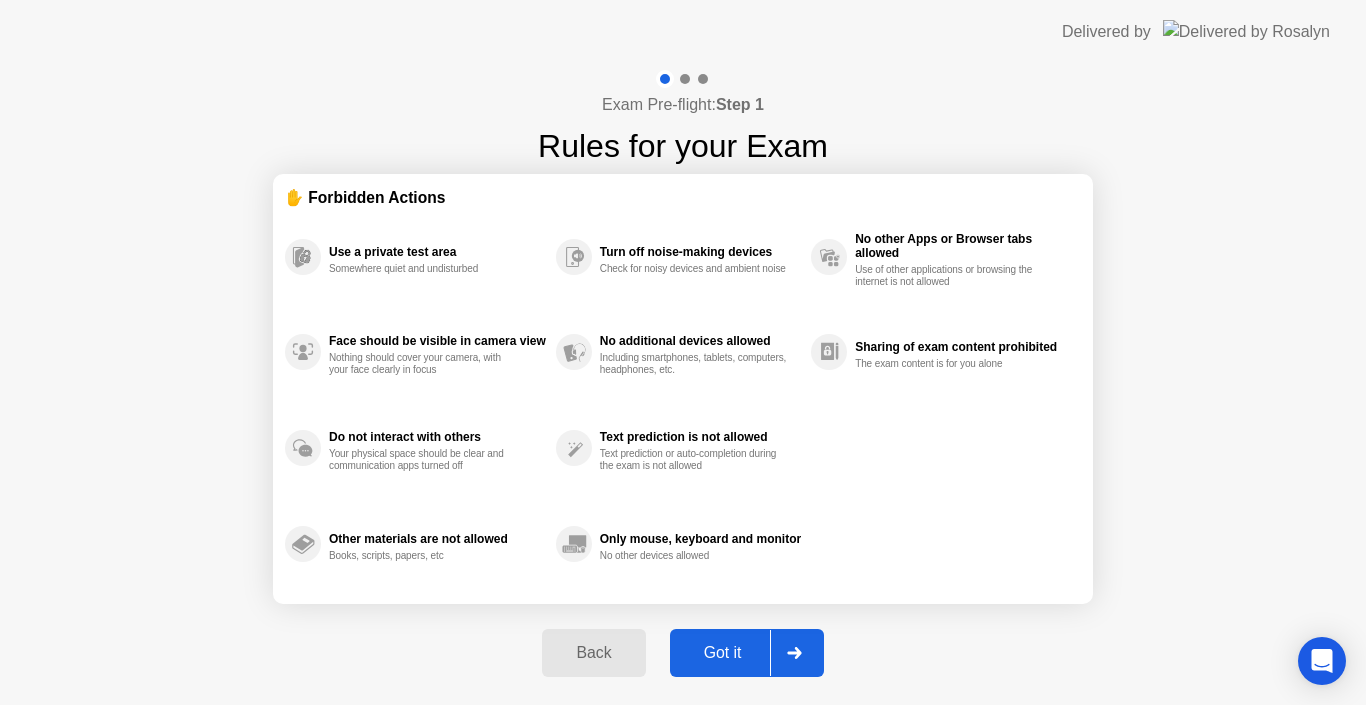 click on "Got it" 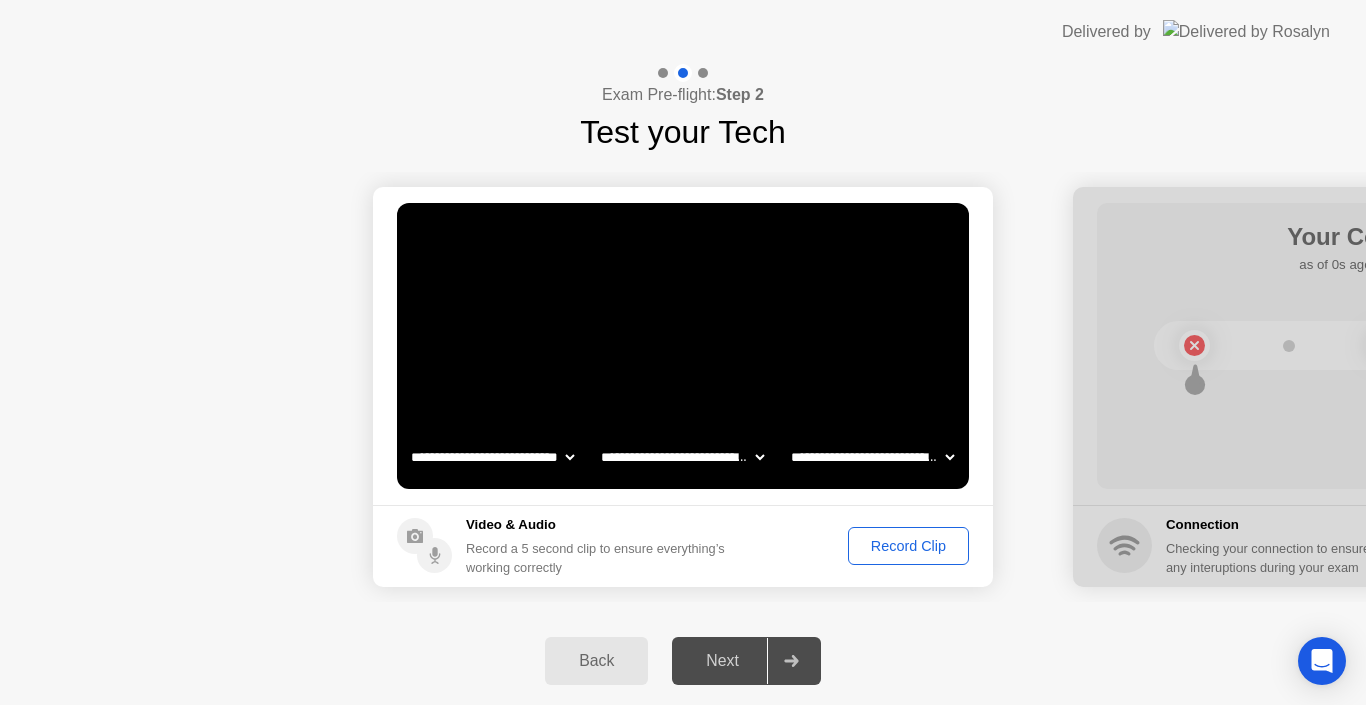 click on "Record Clip" 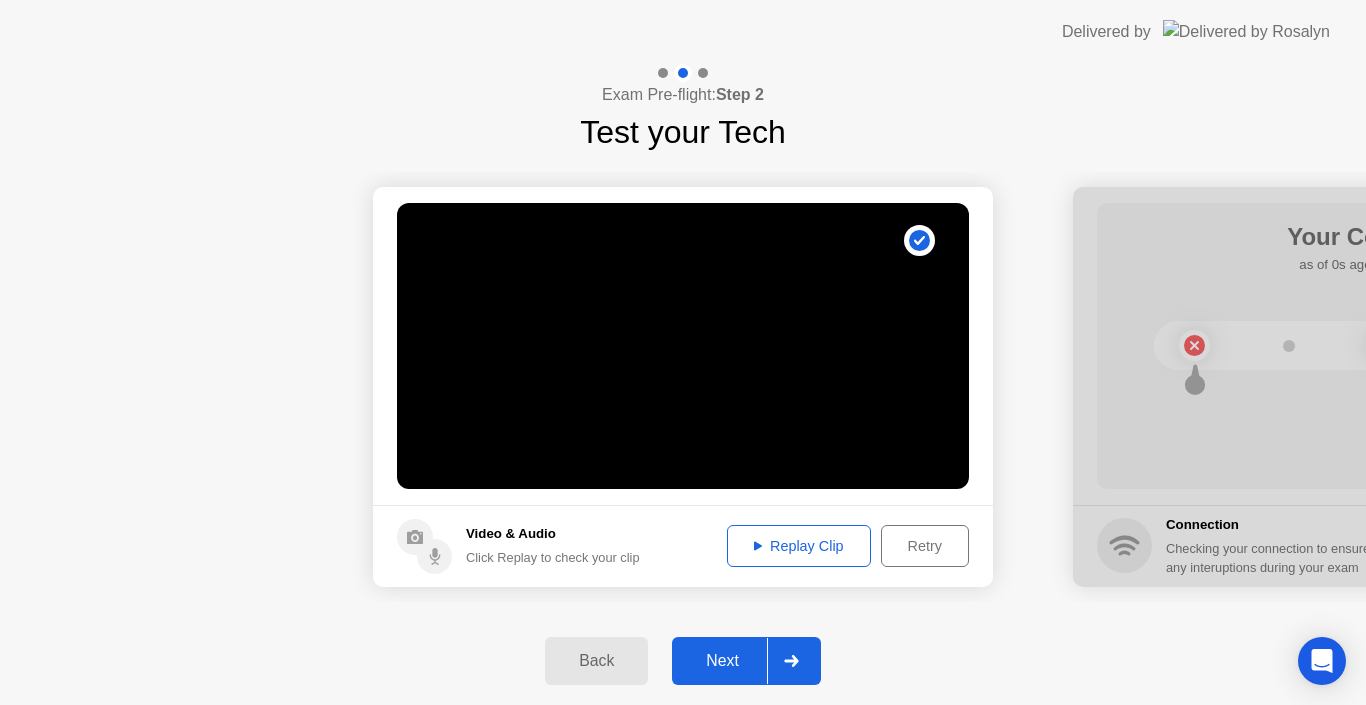 click 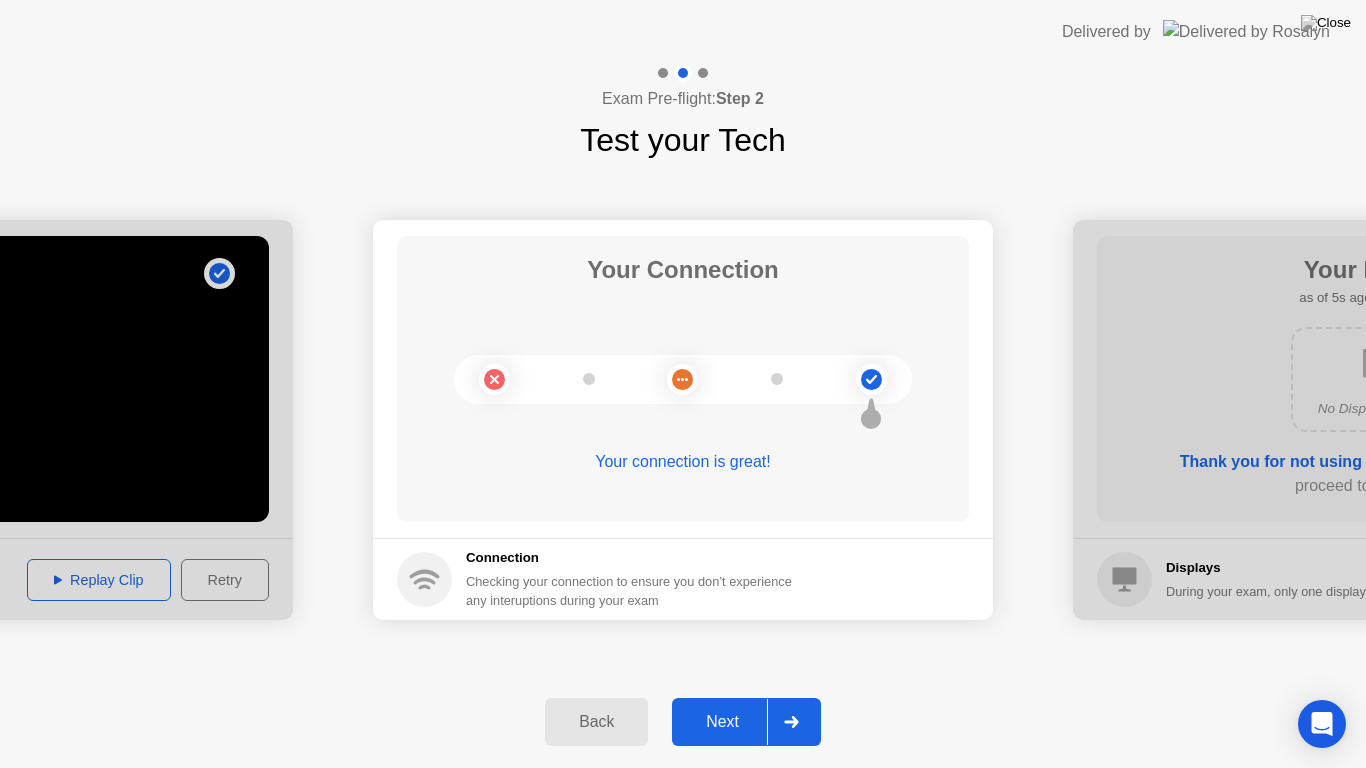 click 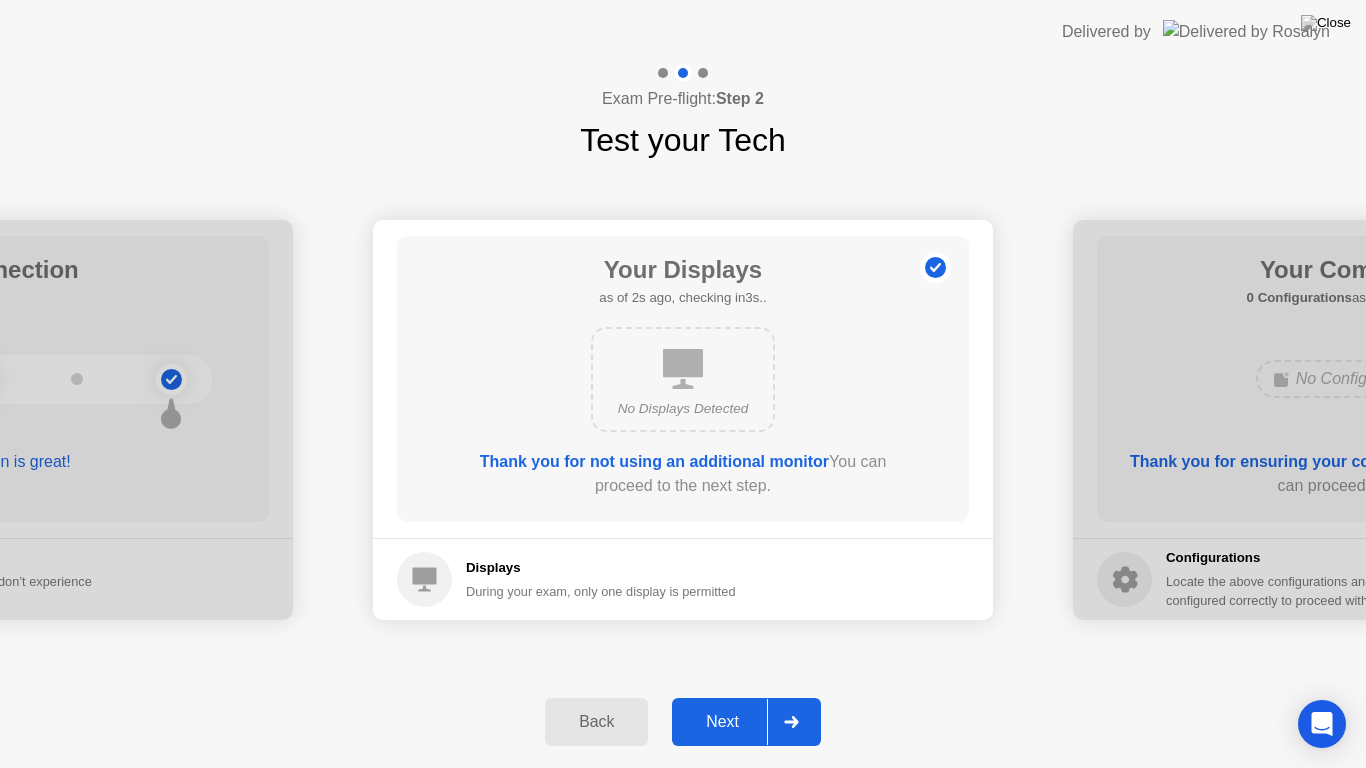 click 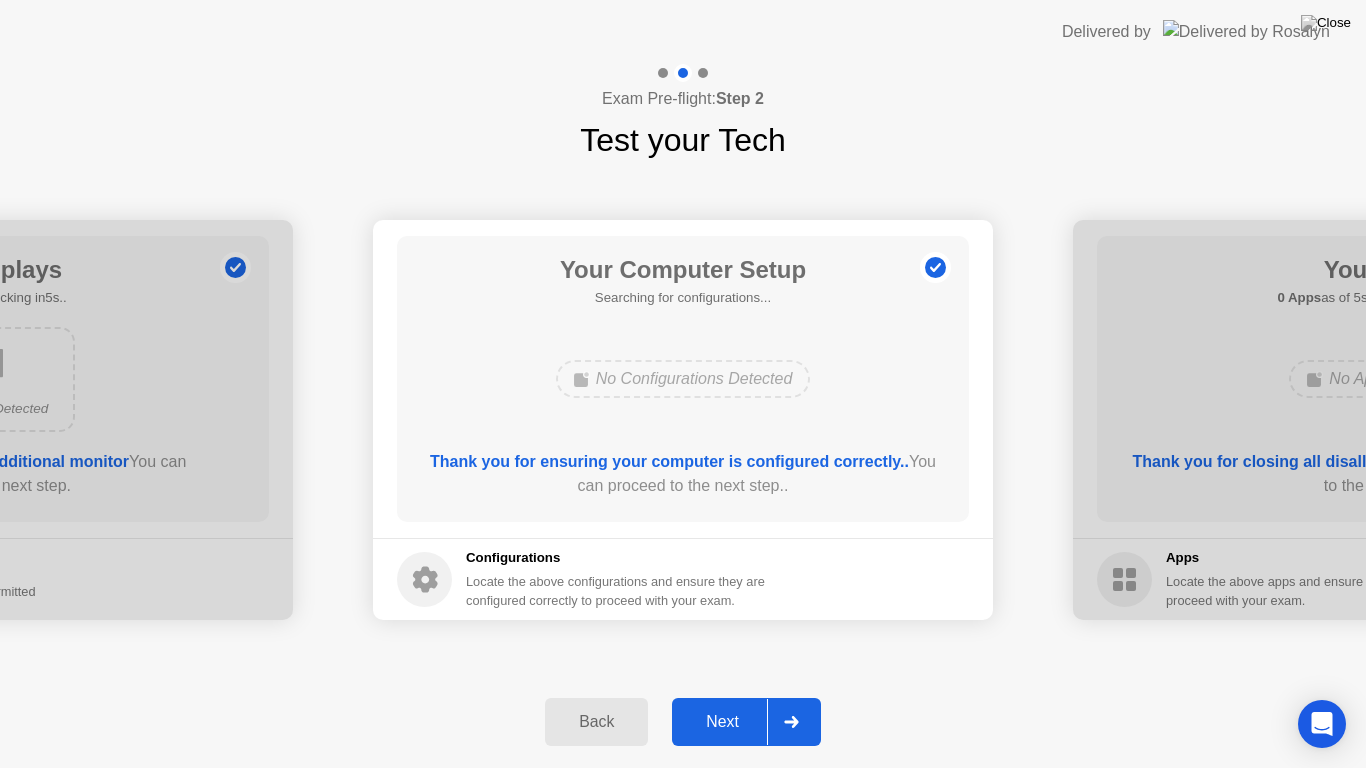 click 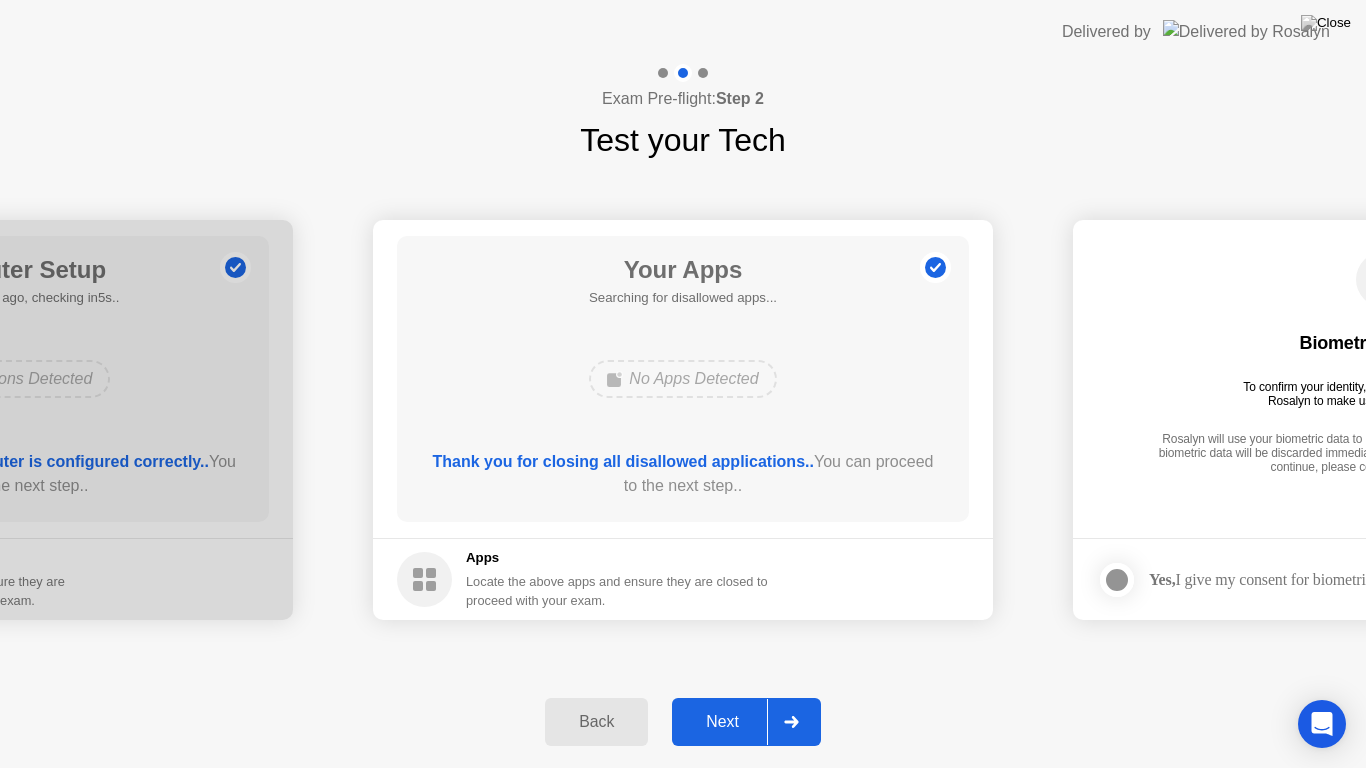 click on "Next" 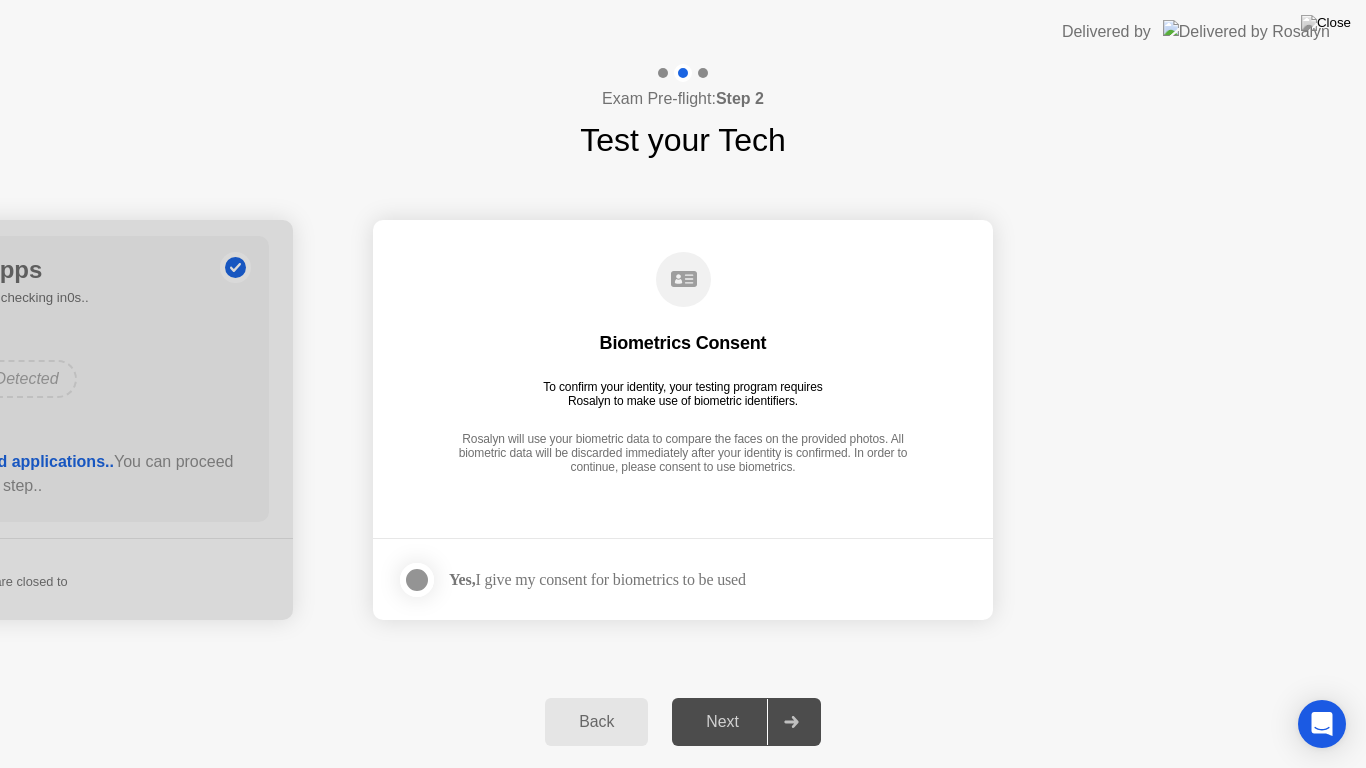 click on "Yes," 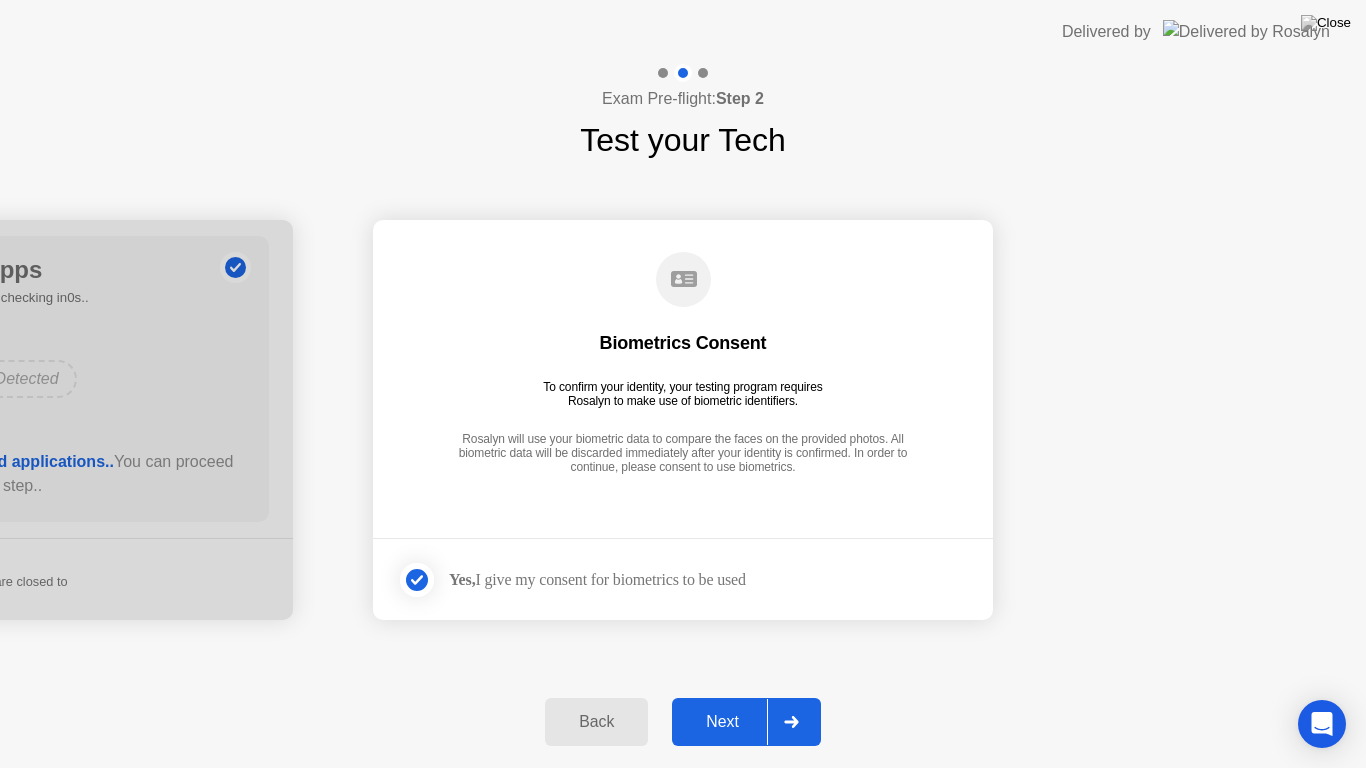 click on "Next" 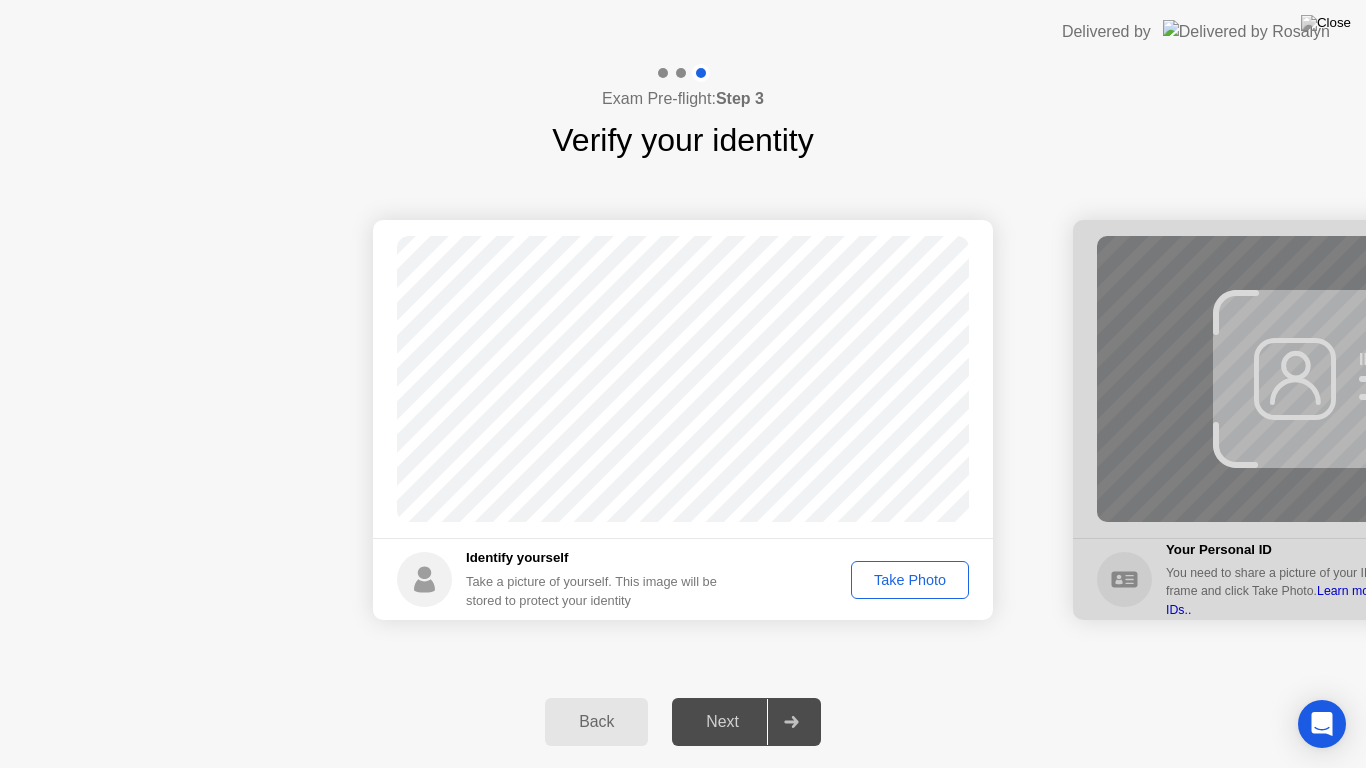 click on "Take Photo" 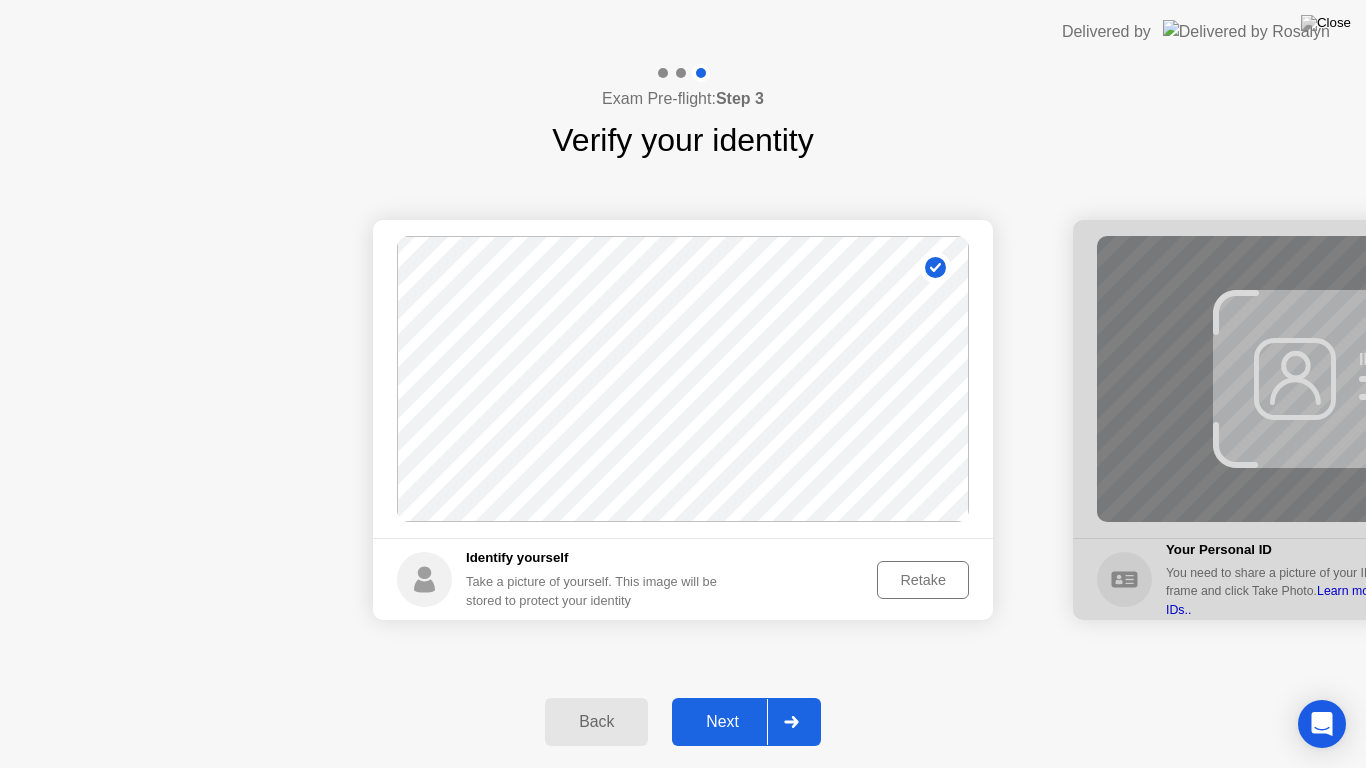 click on "Next" 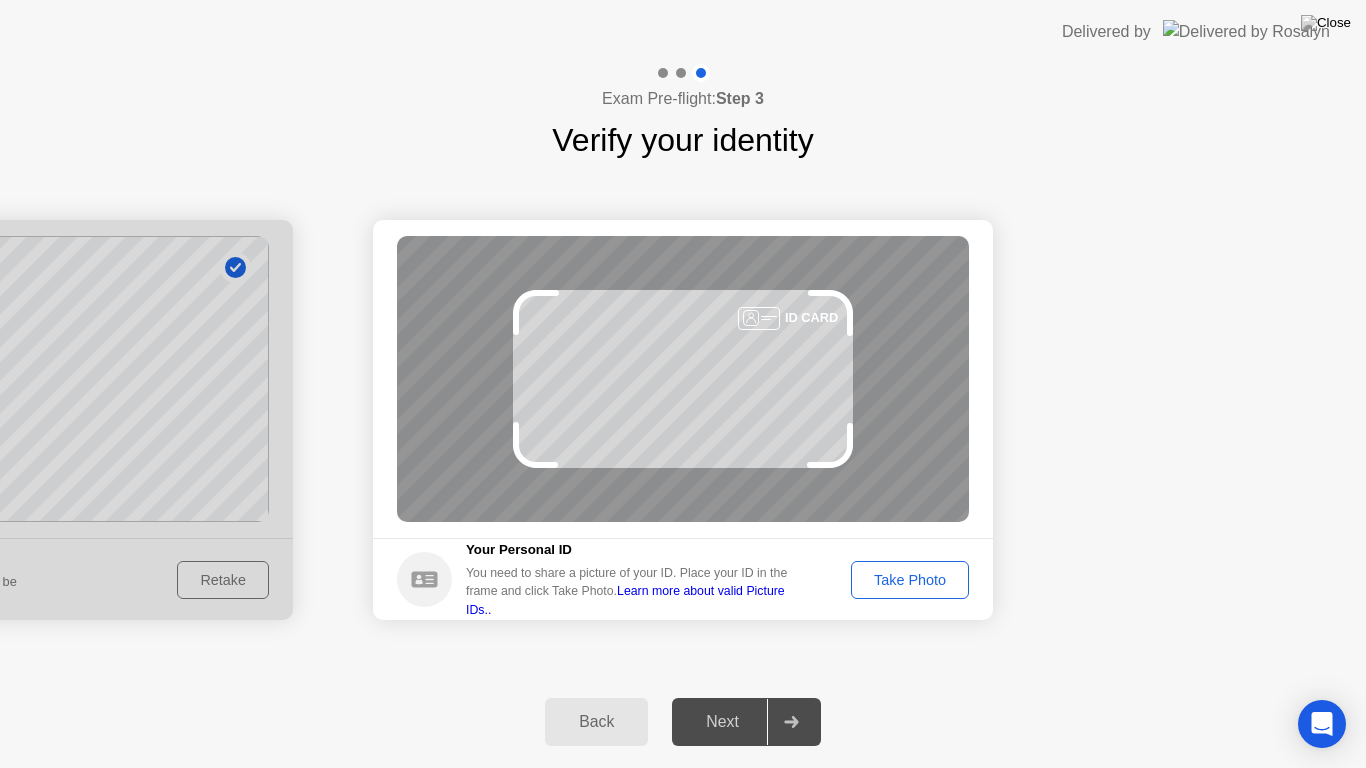 click on "Take Photo" 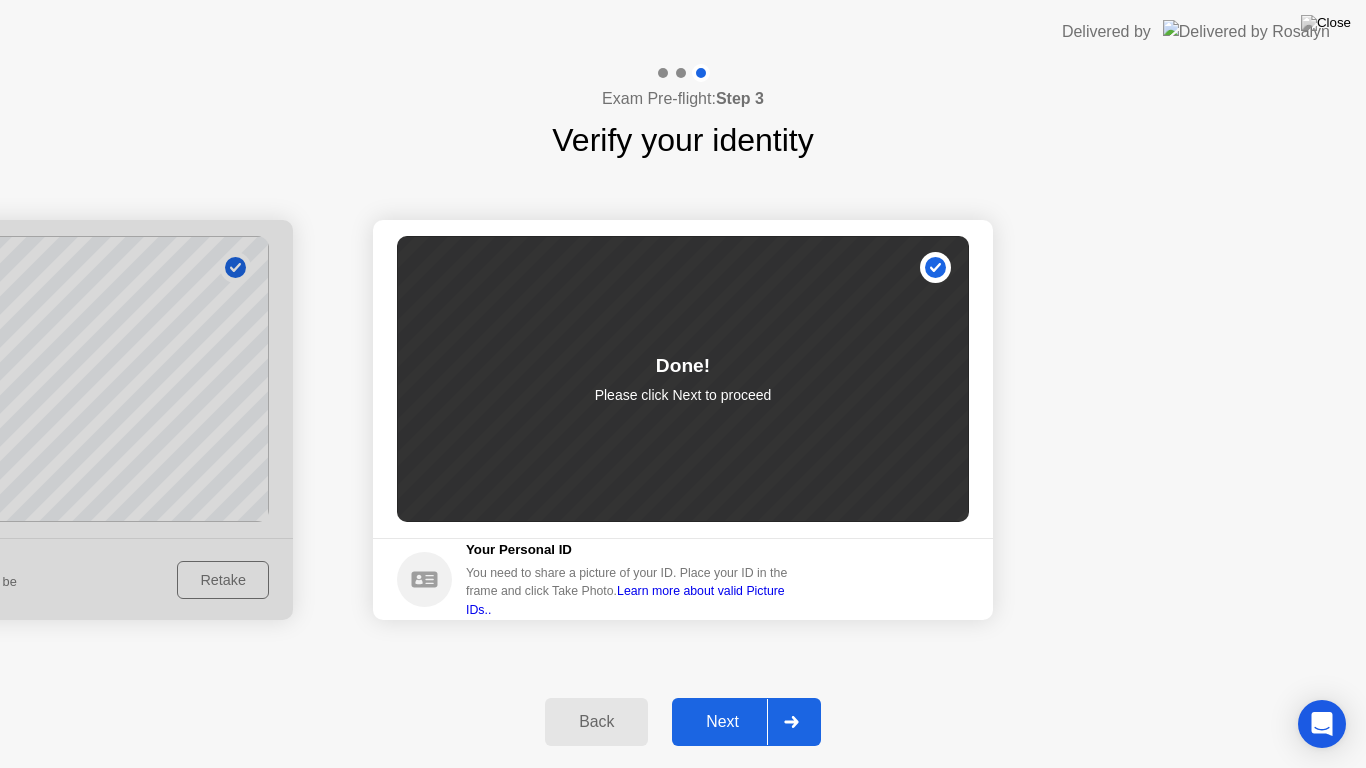 click on "Next" 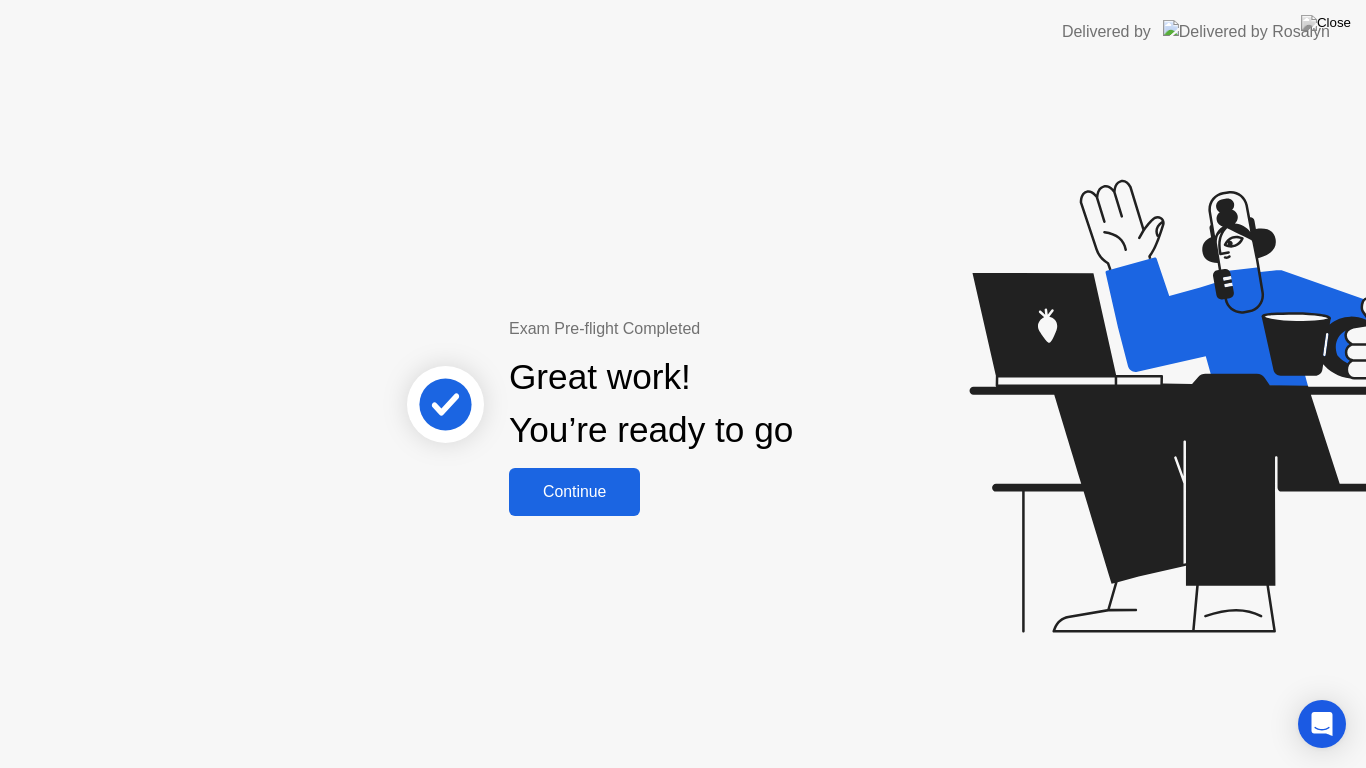 click on "Continue" 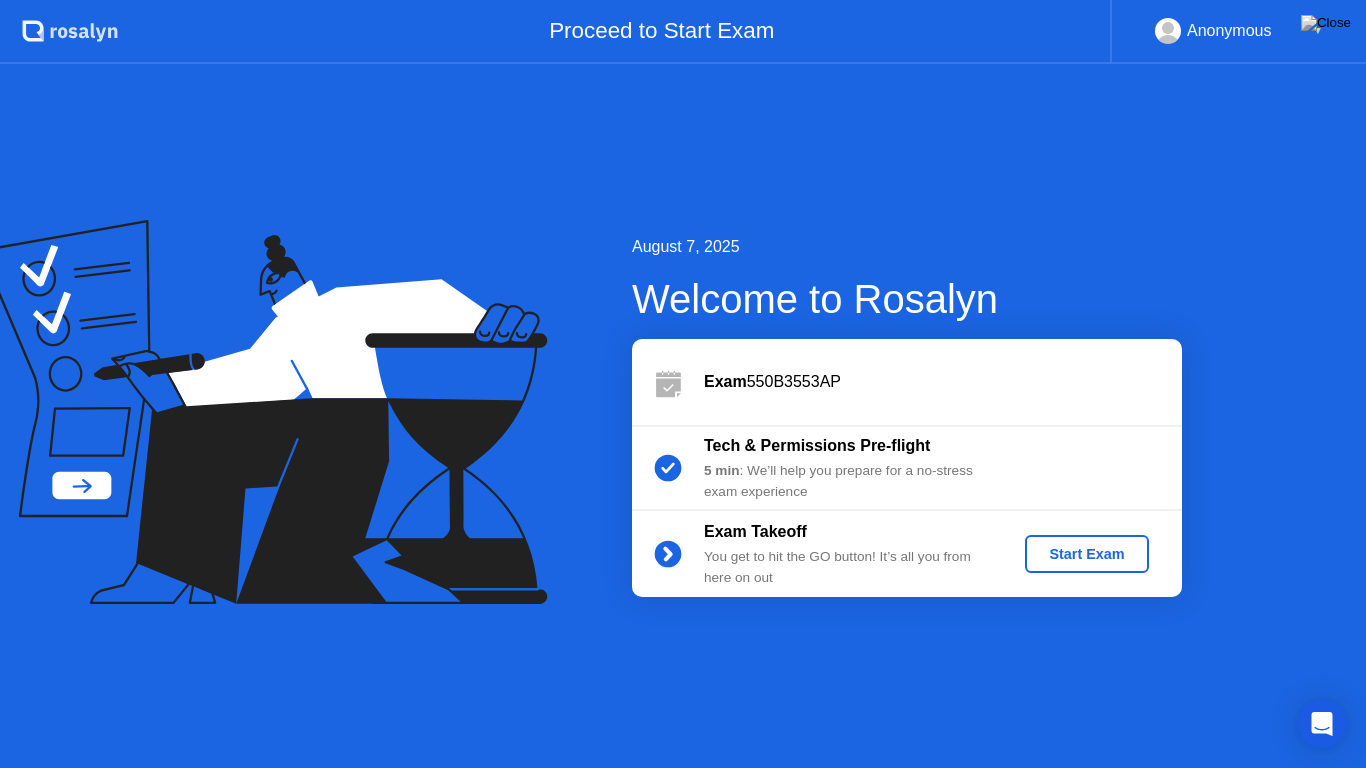 click on "Exam Takeoff You get to hit the GO button! It’s all you from here on out Start Exam" 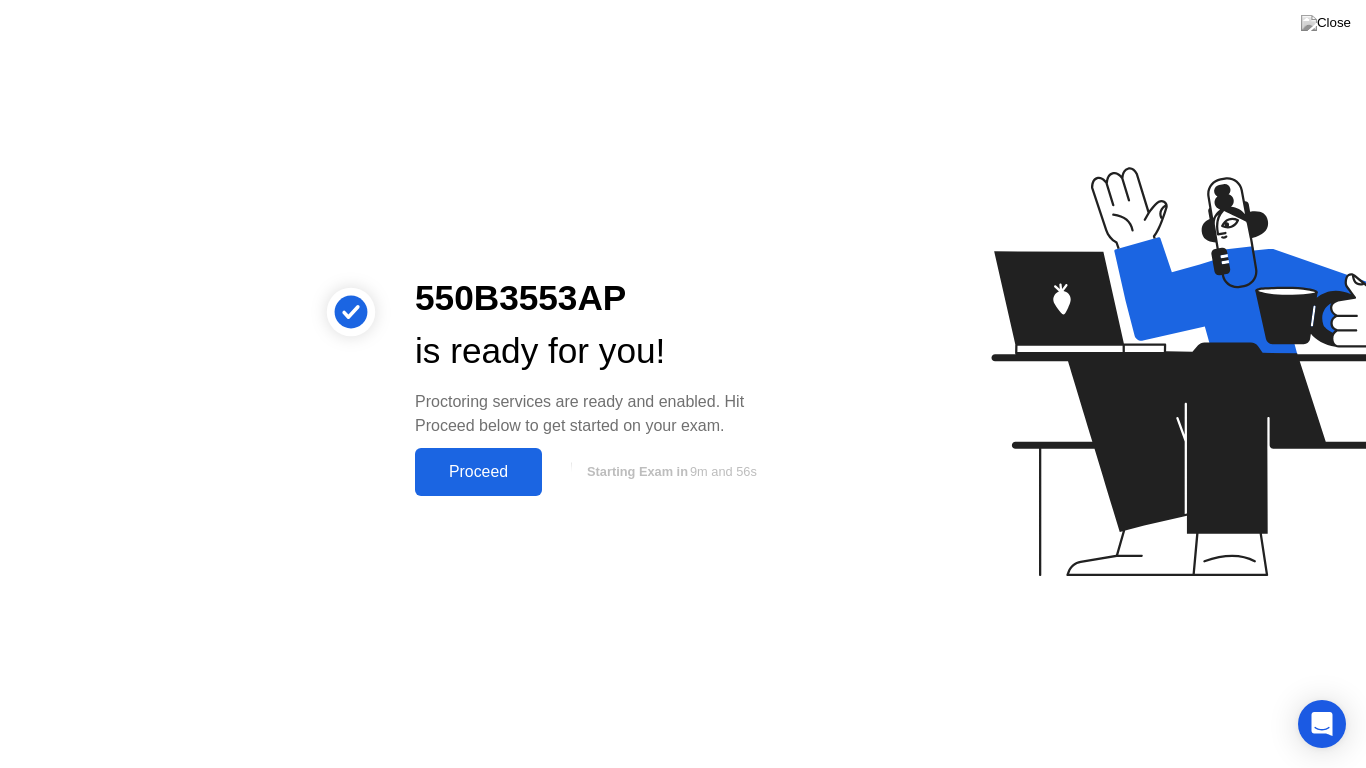 click on "Proceed" 